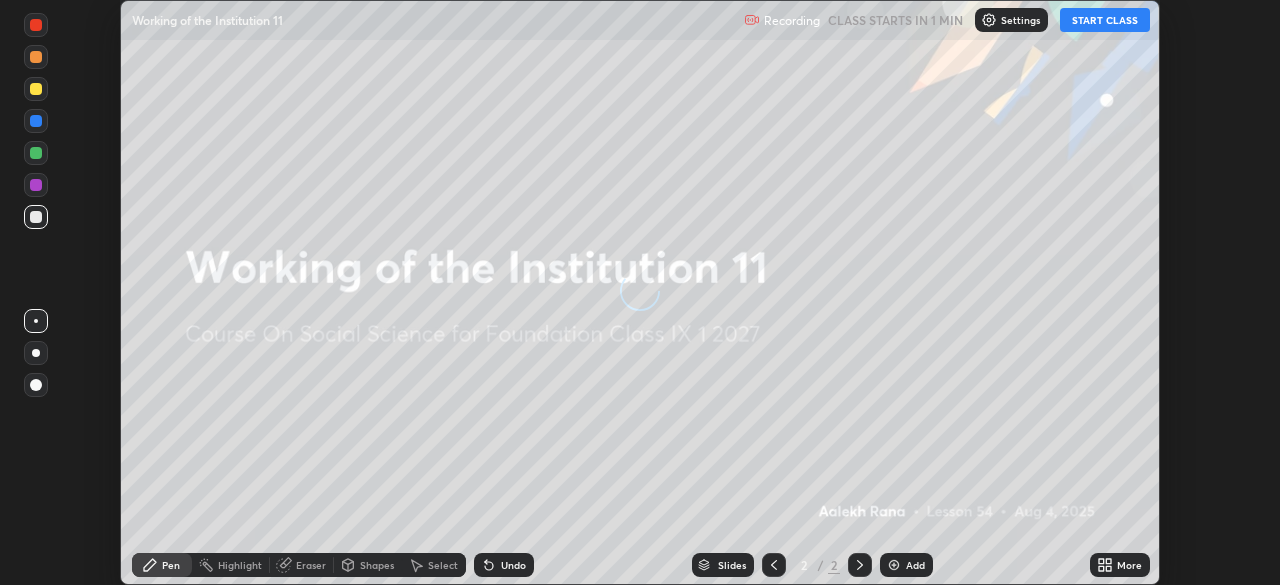 scroll, scrollTop: 0, scrollLeft: 0, axis: both 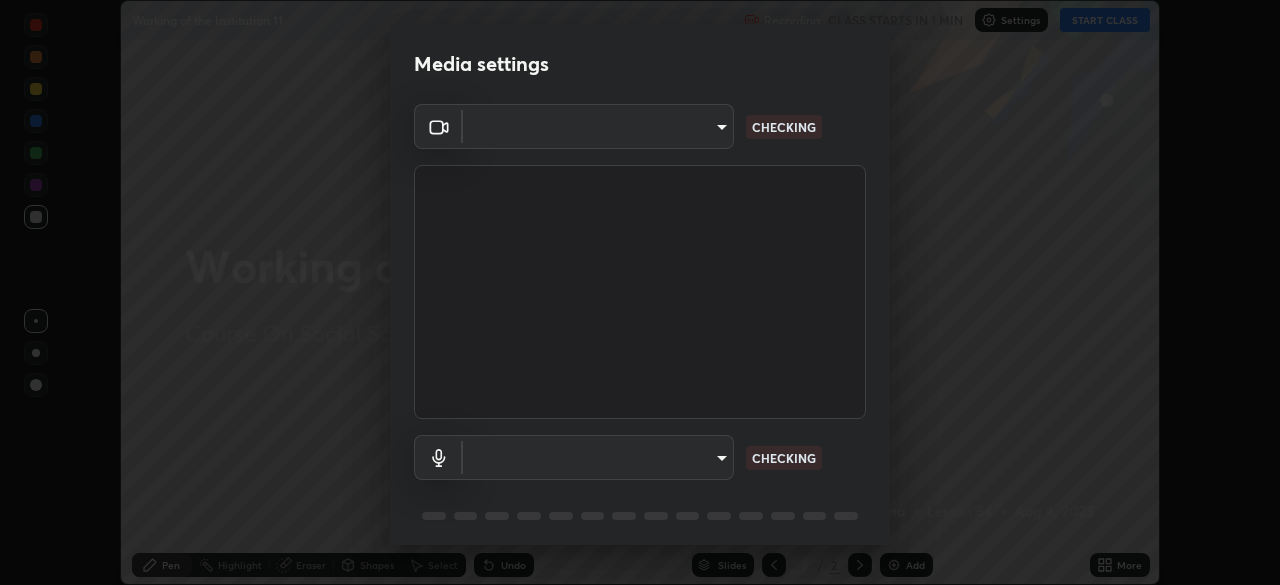 type on "b4e1421f6c5060577252b130237662f08d19228d59f93fcd840f6b1a72f24613" 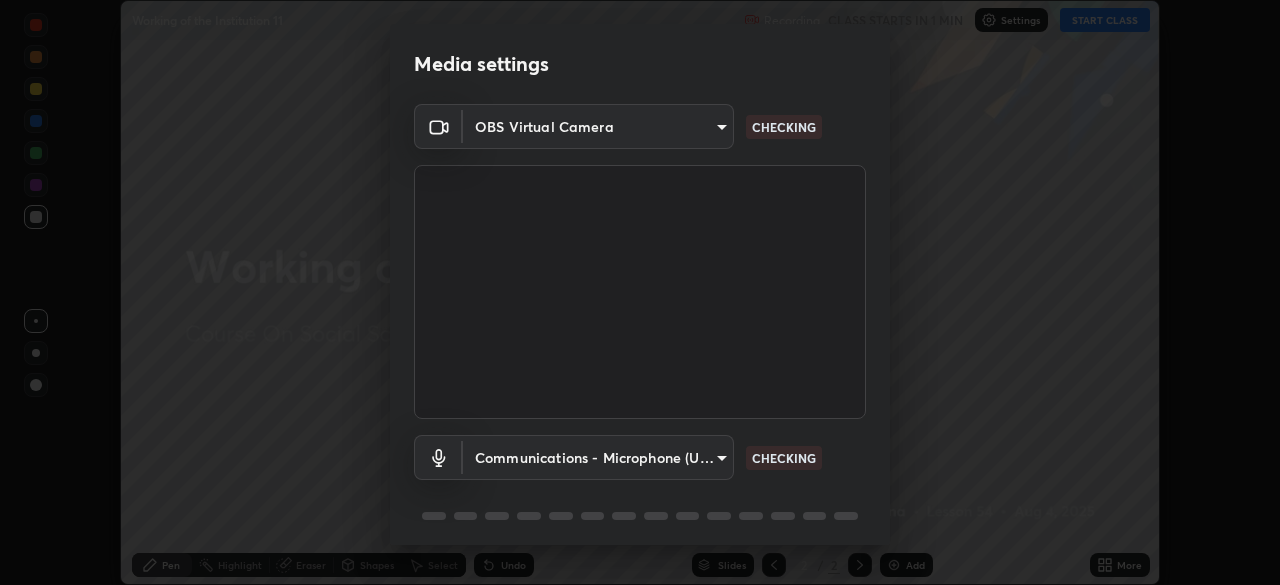 click on "Erase all Working of the Institution 11 Recording CLASS STARTS IN 1 MIN Settings START CLASS Setting up your live class Working of the Institution 11 • L54 of Course On Social Science for Foundation Class IX 1 [YEAR] [PERSON] Pen Highlight Eraser Shapes Select Undo Slides 2 / 2 Add More No doubts shared Encourage your learners to ask a doubt for better clarity Report an issue Reason for reporting Buffering Chat not working Audio - Video sync issue Educator video quality low ​ Attach an image Report Media settings OBS Virtual Camera [HASH] CHECKING Communications - Microphone (USBAudio2.0) communications CHECKING 1 / 5 Next" at bounding box center (640, 292) 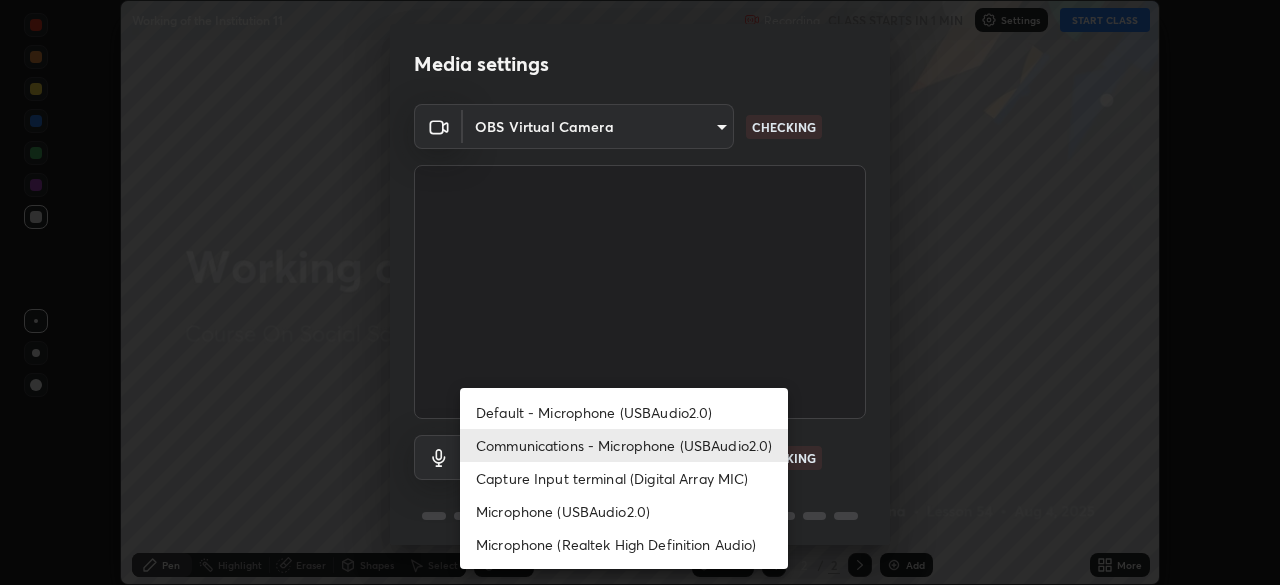 click on "Default - Microphone (USBAudio2.0)" at bounding box center (624, 412) 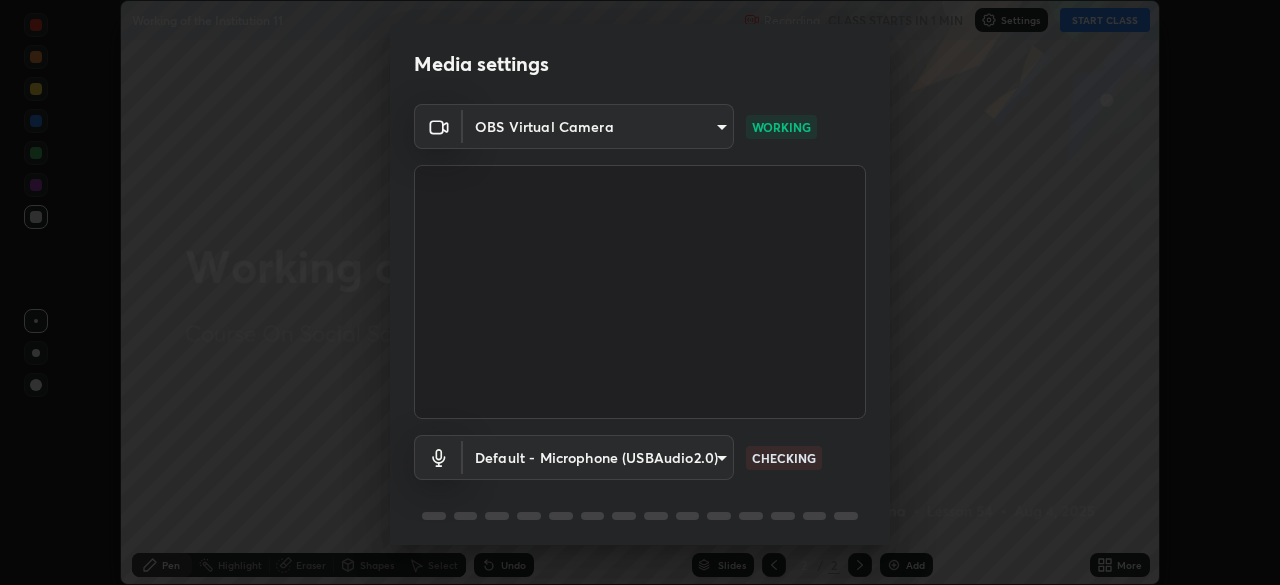 scroll, scrollTop: 71, scrollLeft: 0, axis: vertical 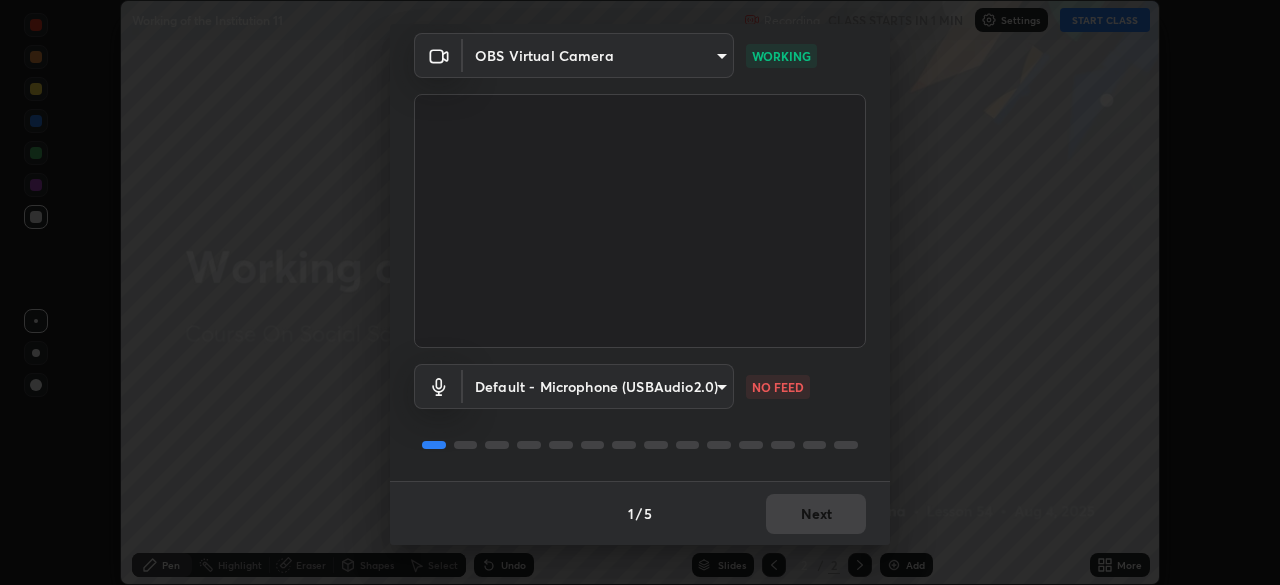 click on "Erase all Working of the Institution 11 Recording CLASS STARTS IN 1 MIN Settings START CLASS Setting up your live class Working of the Institution 11 • L54 of Course On Social Science for Foundation Class IX 1 [YEAR] [PERSON] Pen Highlight Eraser Shapes Select Undo Slides 2 / 2 Add More No doubts shared Encourage your learners to ask a doubt for better clarity Report an issue Reason for reporting Buffering Chat not working Audio - Video sync issue Educator video quality low ​ Attach an image Report Media settings OBS Virtual Camera [HASH] WORKING Default - Microphone (USBAudio2.0) default NO FEED 1 / 5 Next" at bounding box center [640, 292] 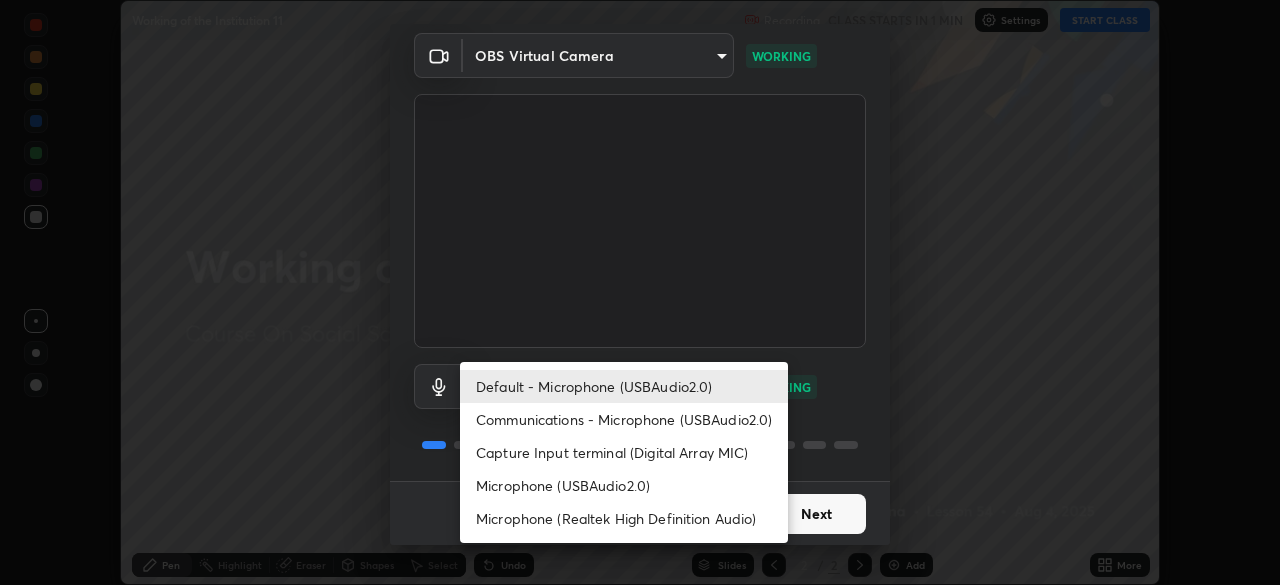 click on "Communications - Microphone (USBAudio2.0)" at bounding box center (624, 419) 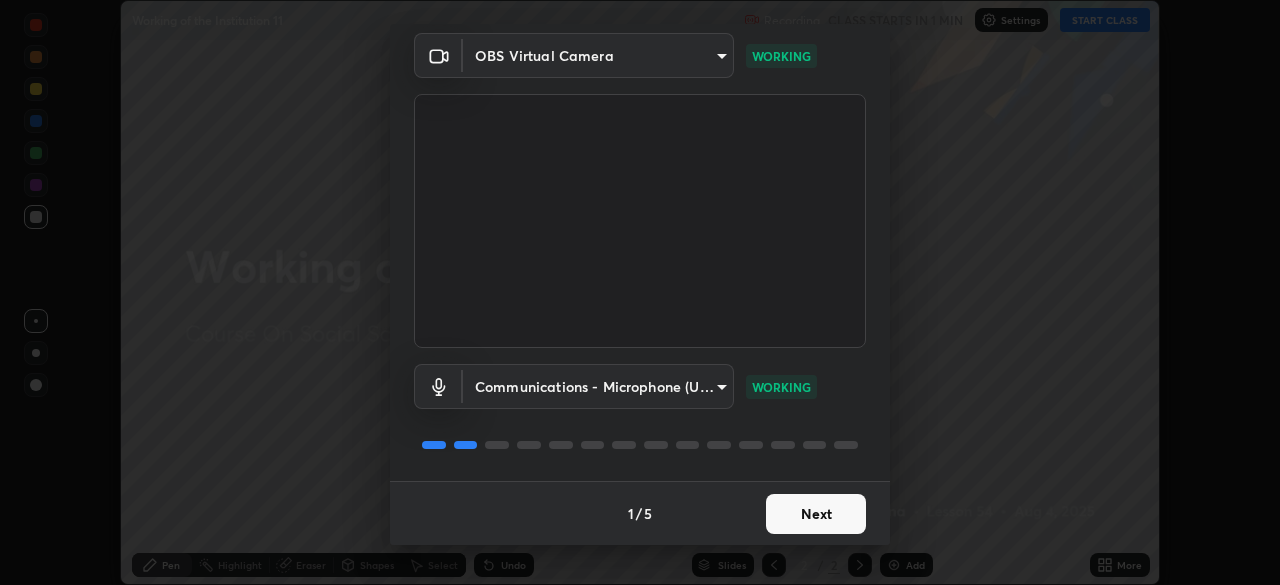 click on "Next" at bounding box center [816, 514] 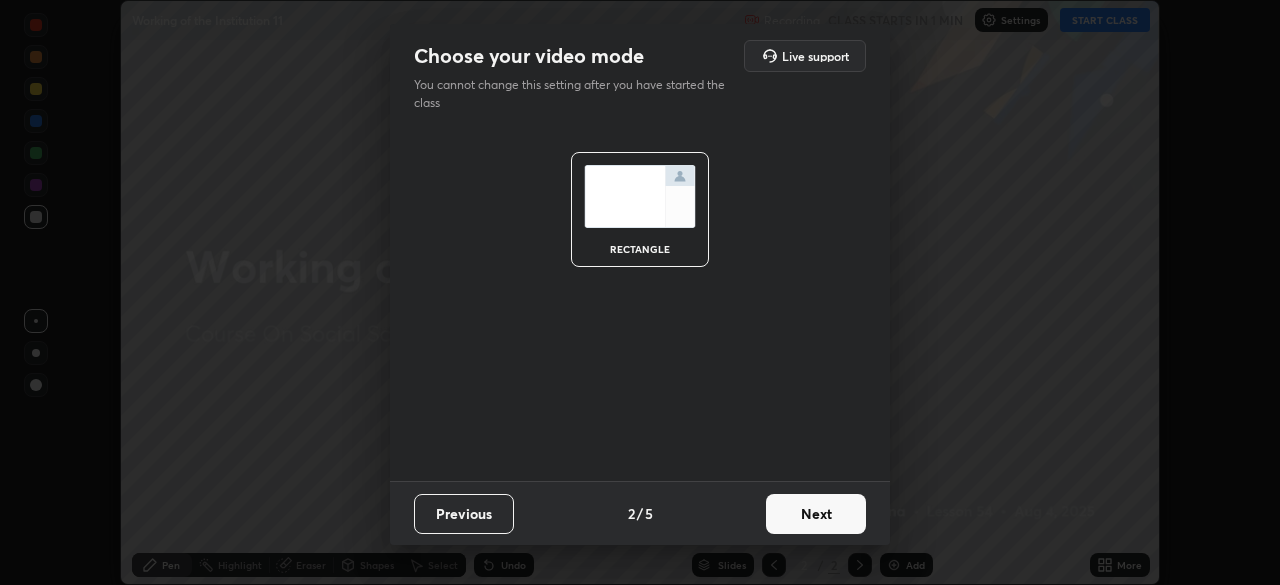 scroll, scrollTop: 0, scrollLeft: 0, axis: both 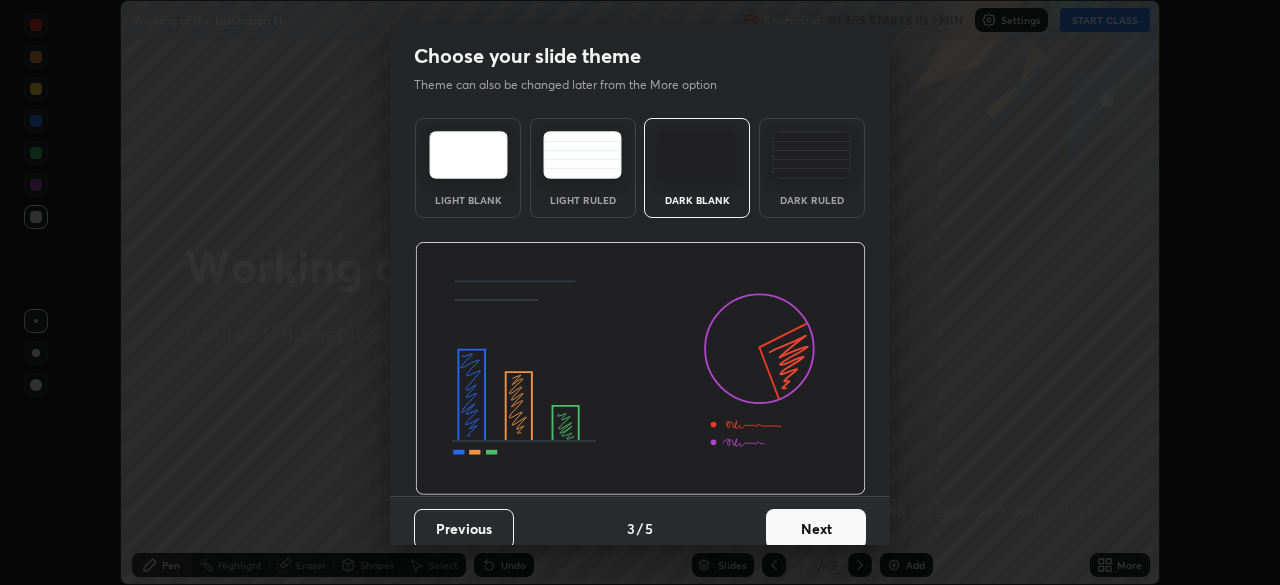 click on "Next" at bounding box center [816, 529] 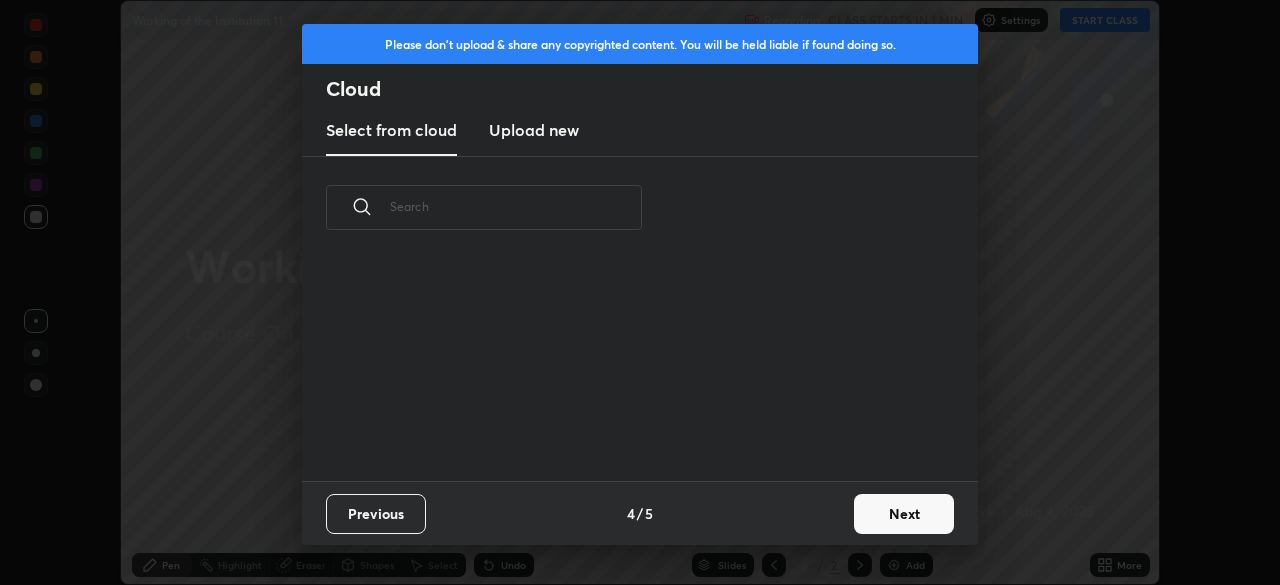 click on "Next" at bounding box center (904, 514) 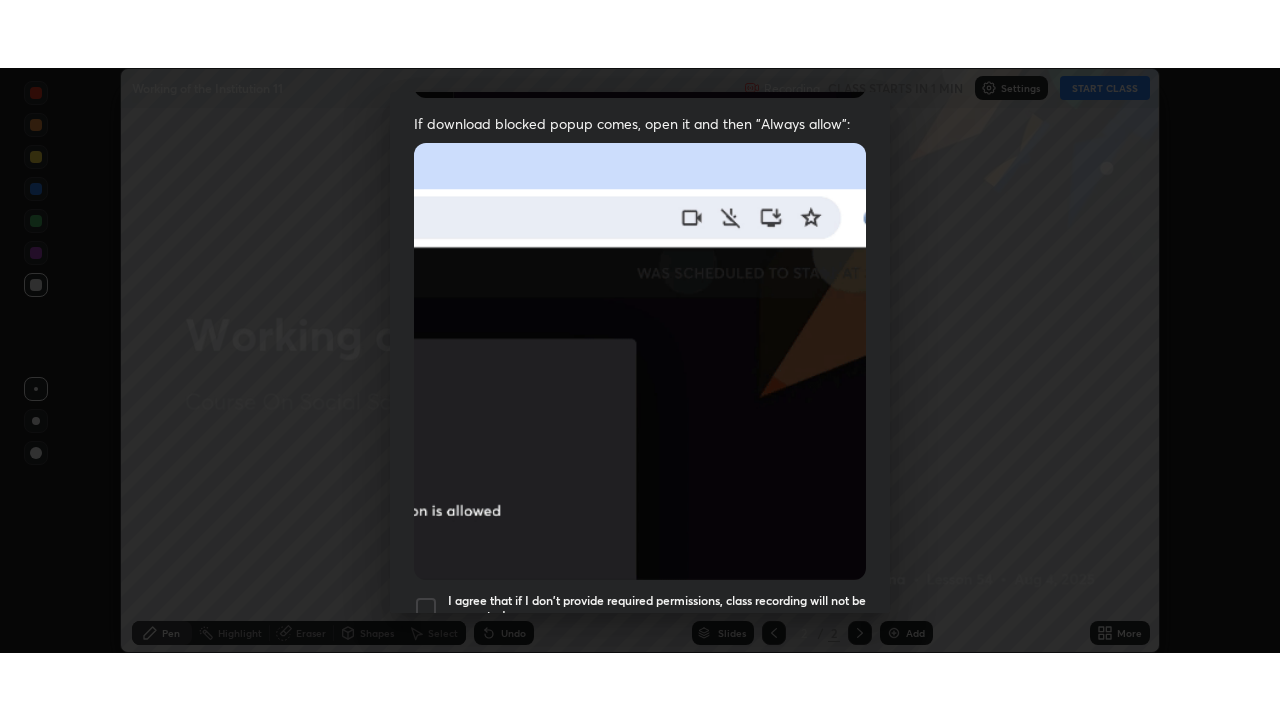 scroll, scrollTop: 479, scrollLeft: 0, axis: vertical 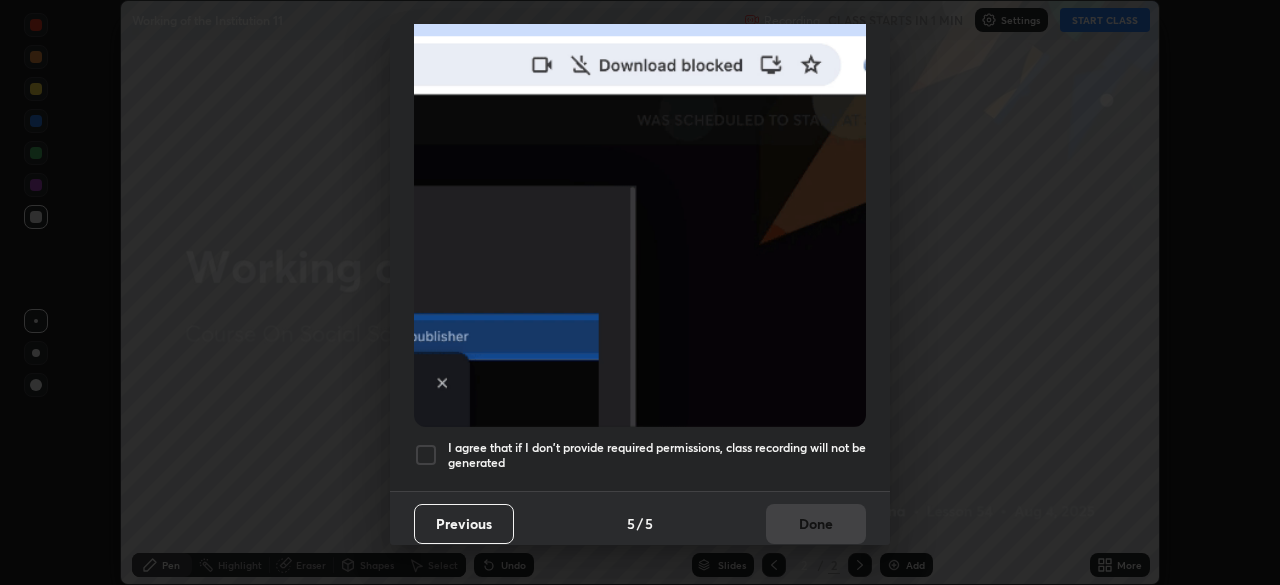 click at bounding box center [426, 455] 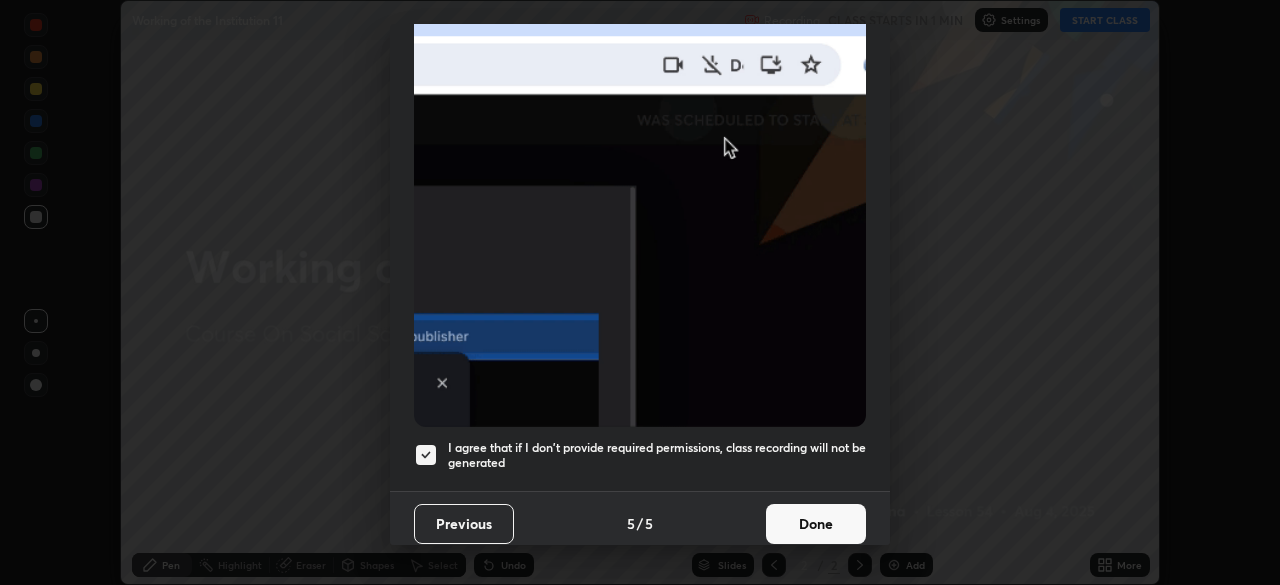 click on "Done" at bounding box center [816, 524] 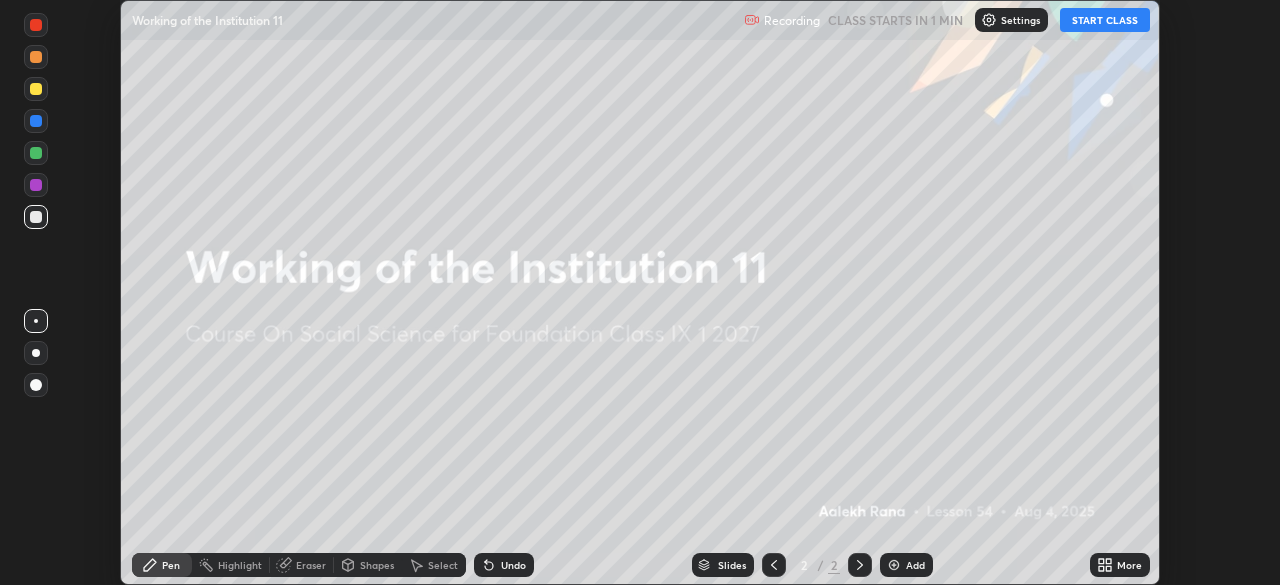 click on "START CLASS" at bounding box center [1105, 20] 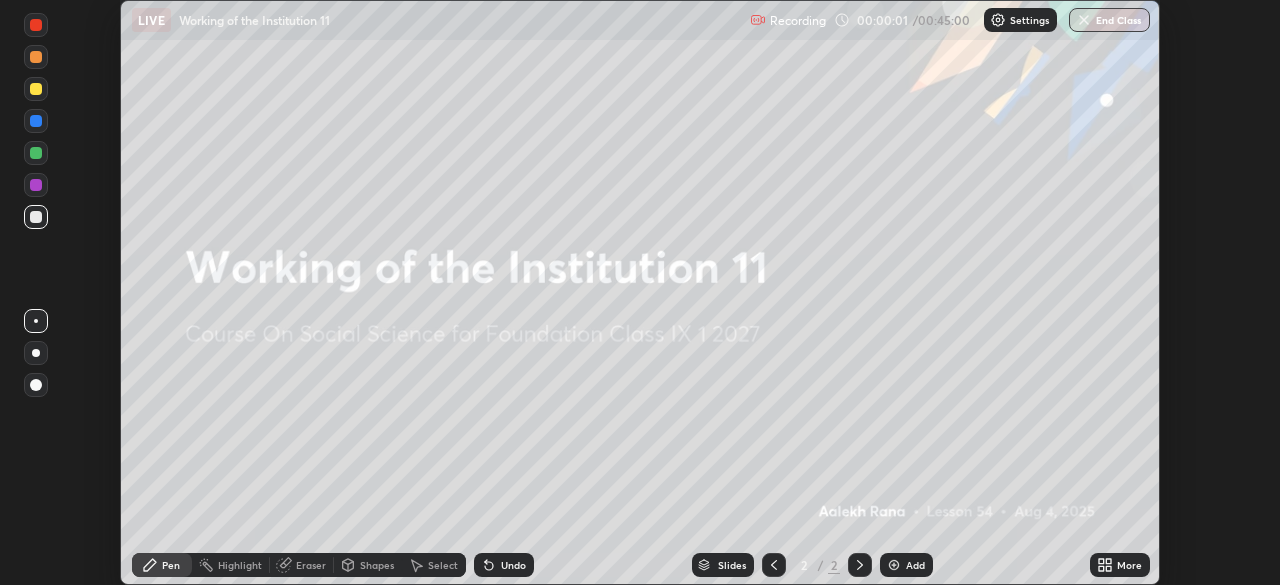 click on "More" at bounding box center (1120, 565) 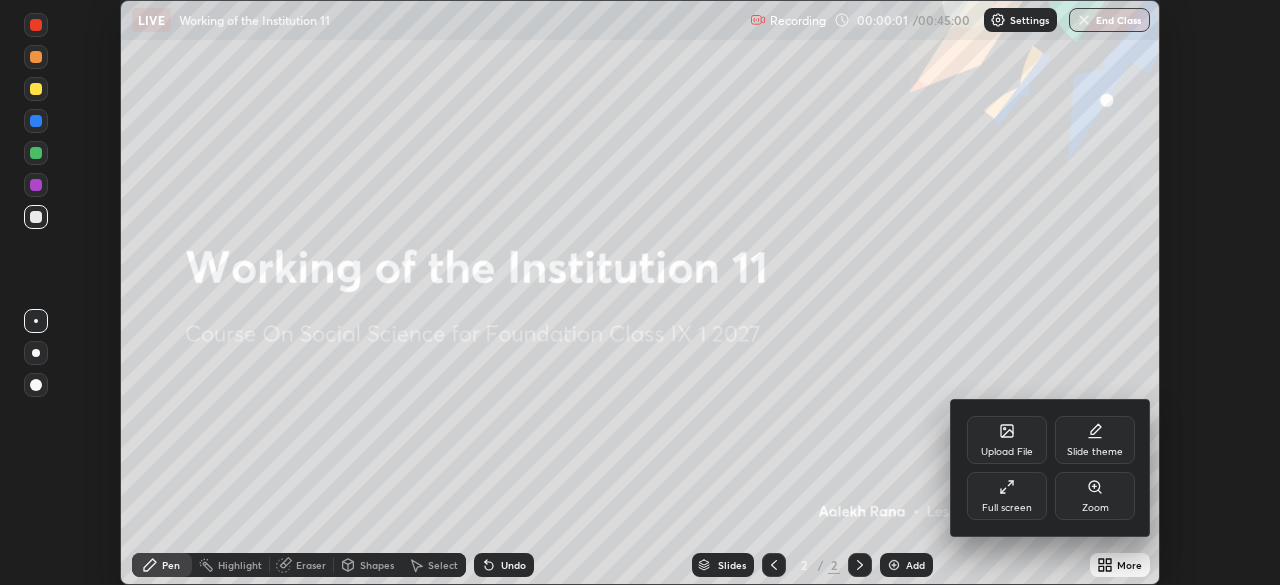 click on "Full screen" at bounding box center (1007, 496) 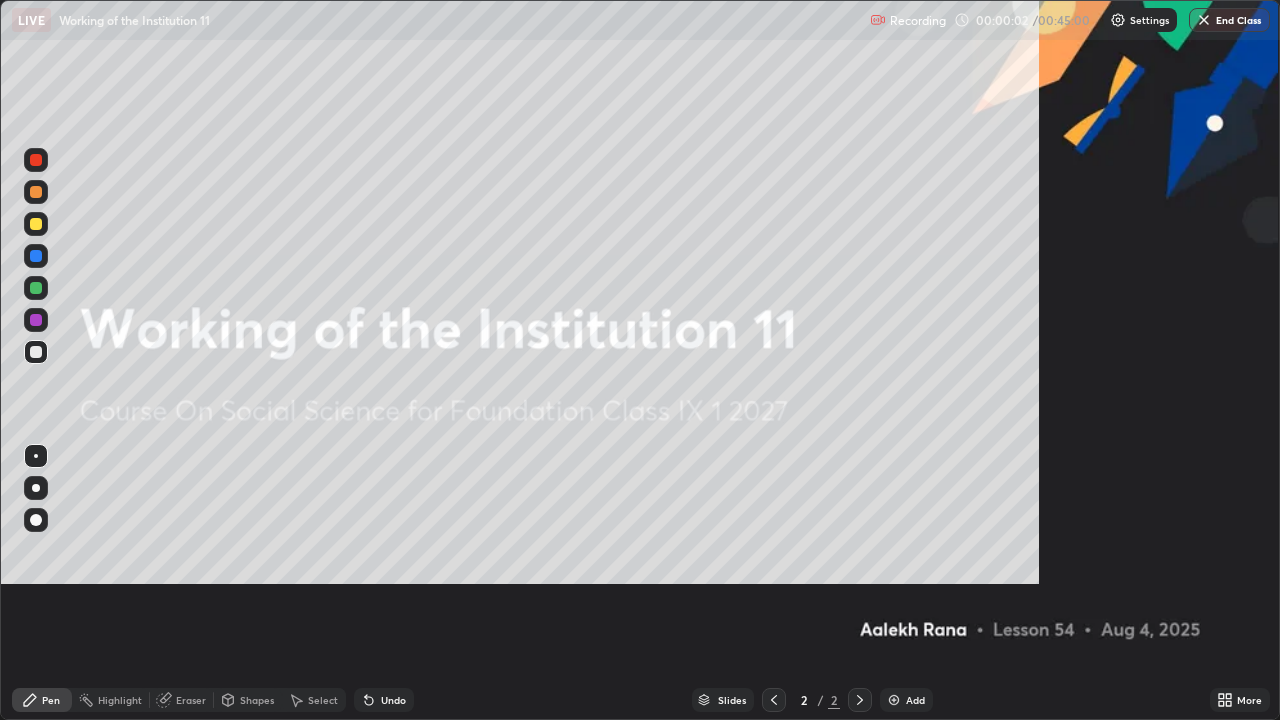scroll, scrollTop: 99280, scrollLeft: 98720, axis: both 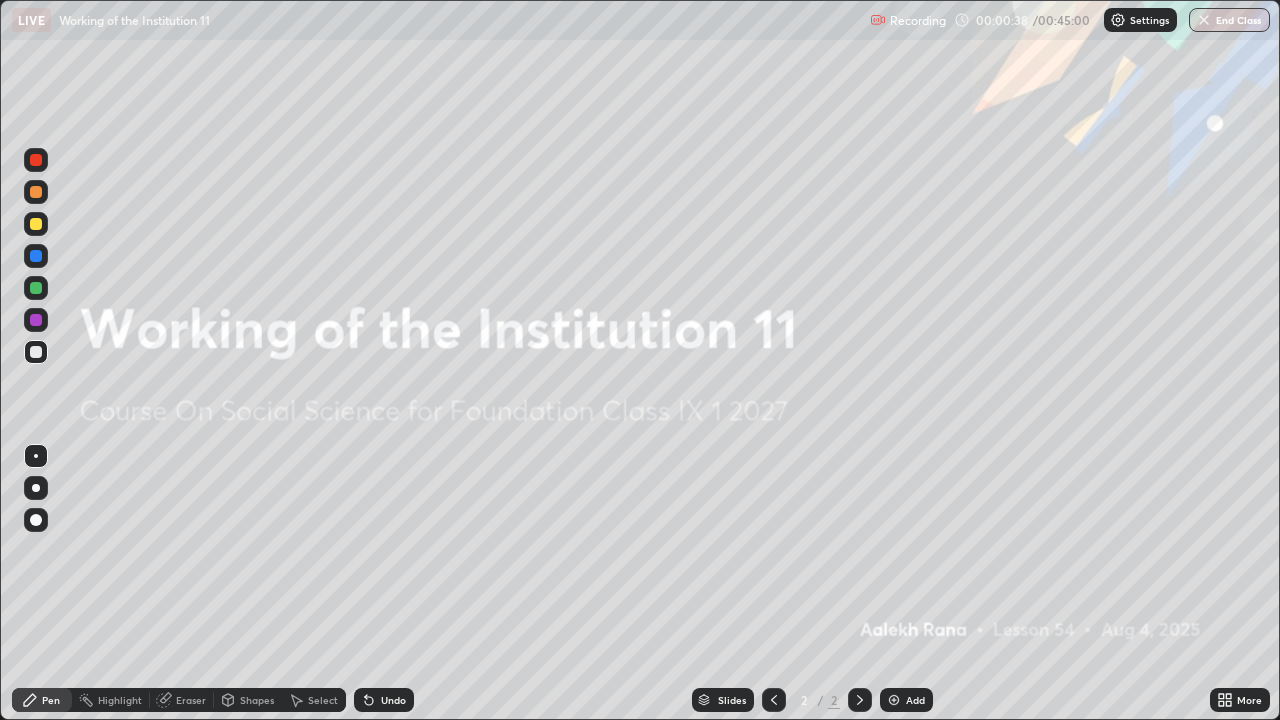 click 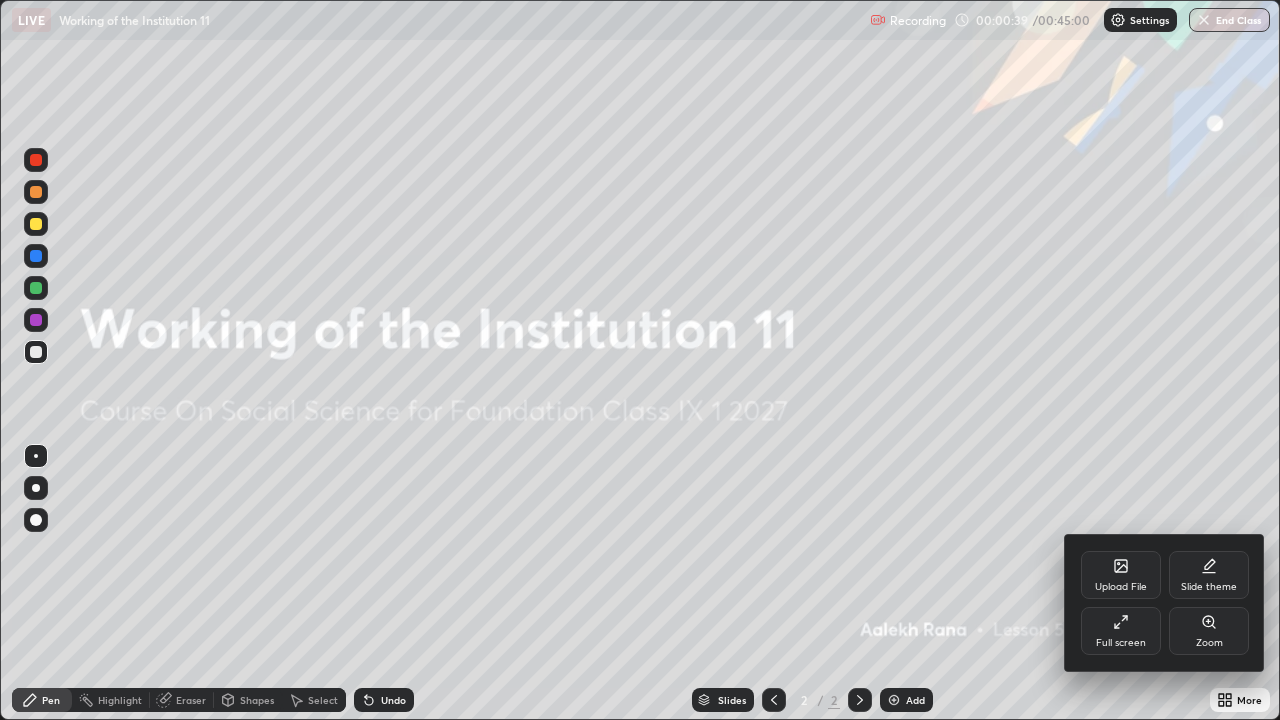 click 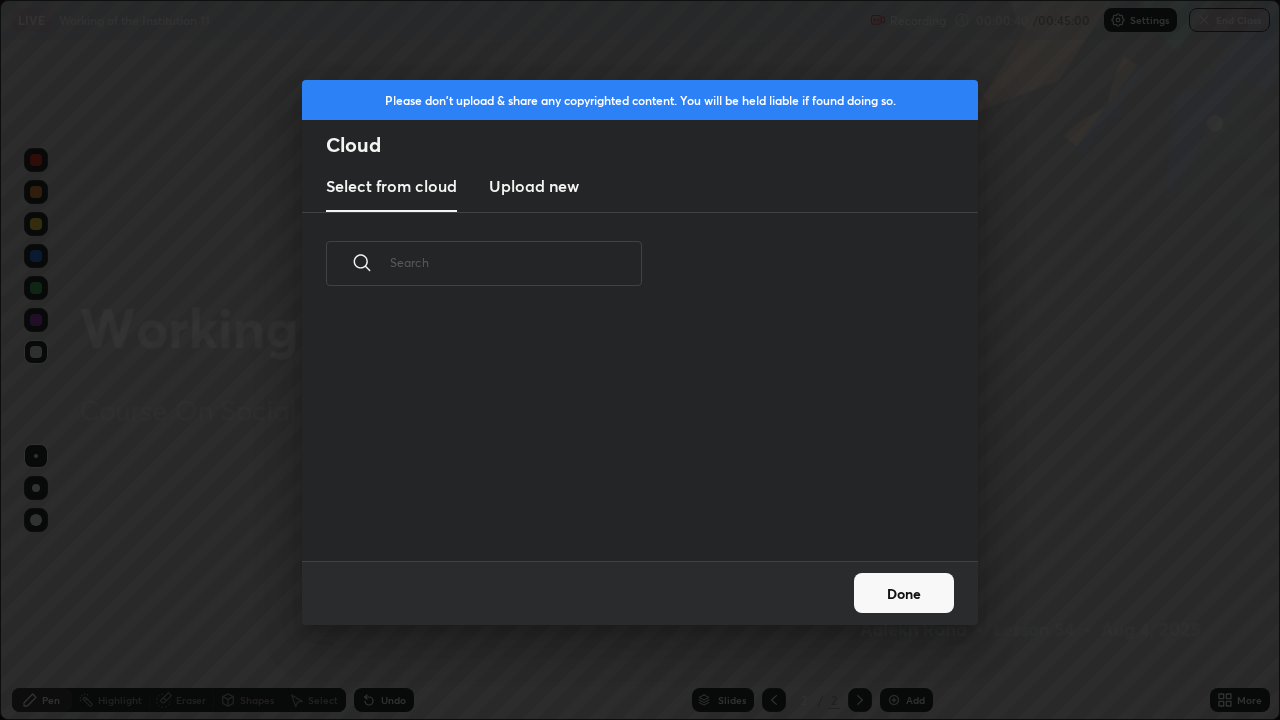 scroll, scrollTop: 7, scrollLeft: 11, axis: both 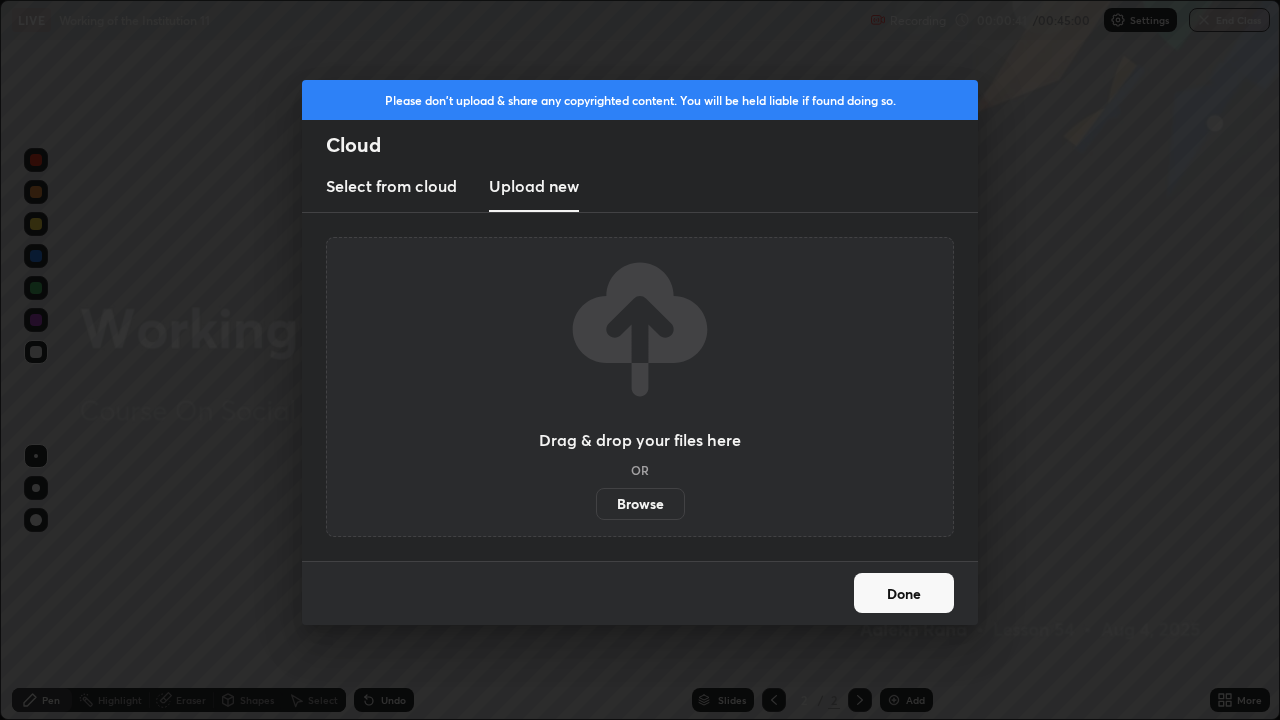 click on "Browse" at bounding box center [640, 504] 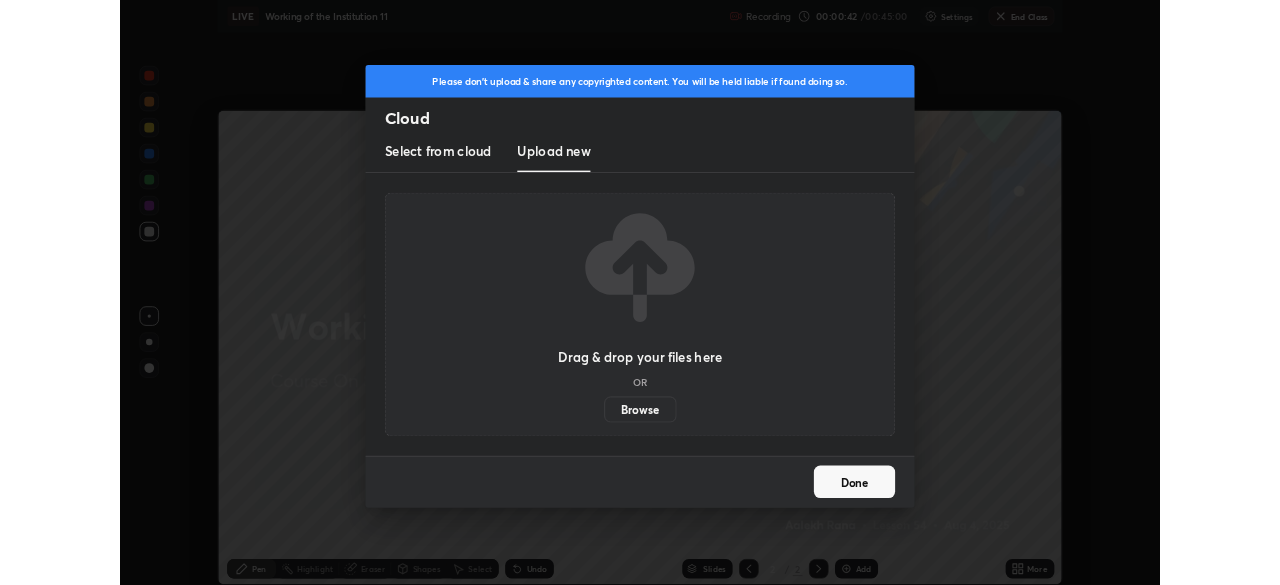 scroll, scrollTop: 585, scrollLeft: 1280, axis: both 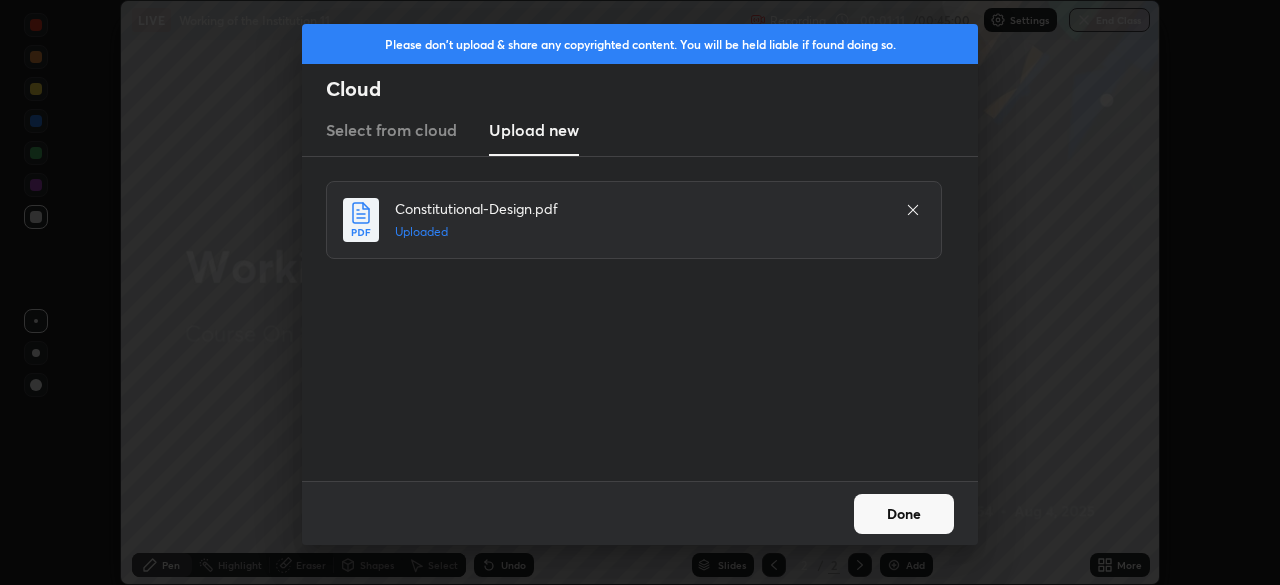 click on "Done" at bounding box center [904, 514] 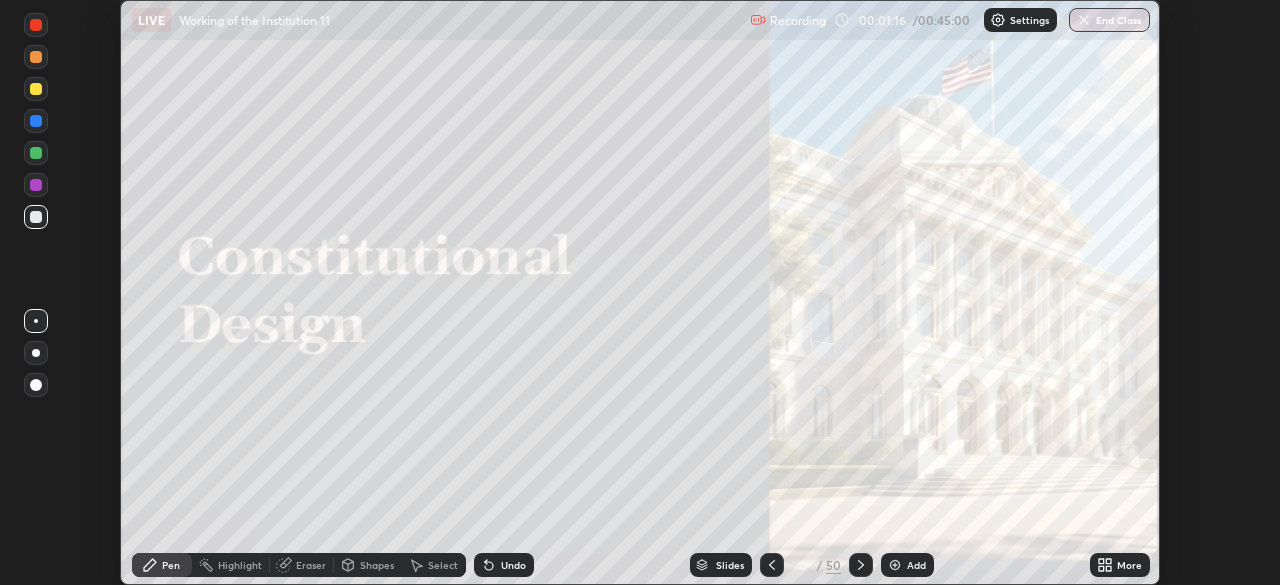 click 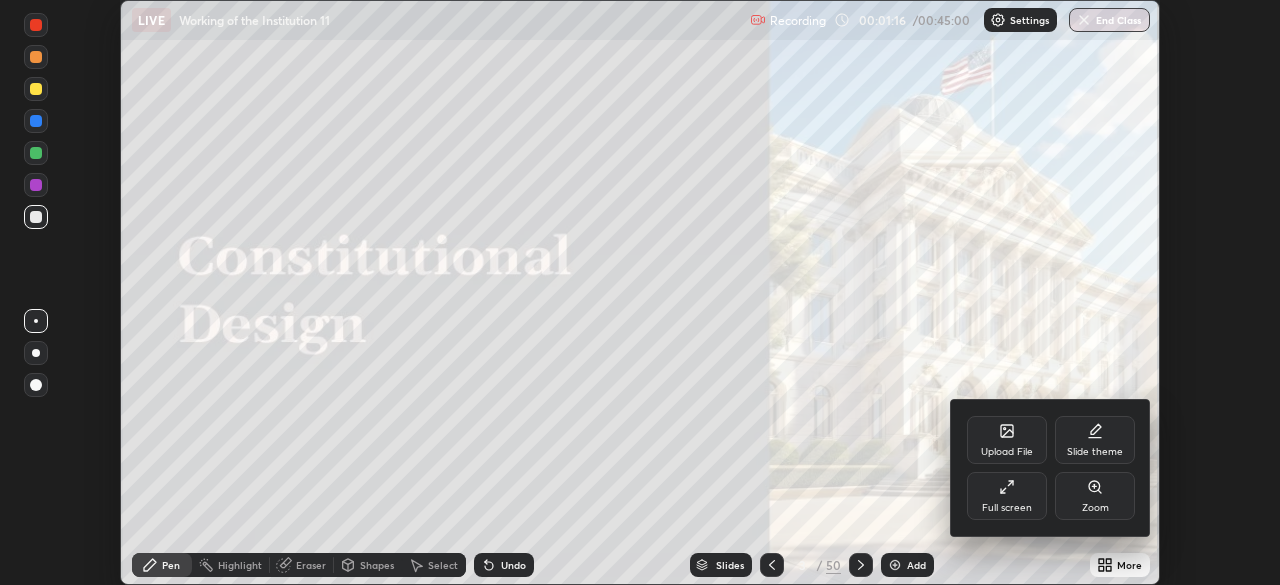 click on "Full screen" at bounding box center [1007, 496] 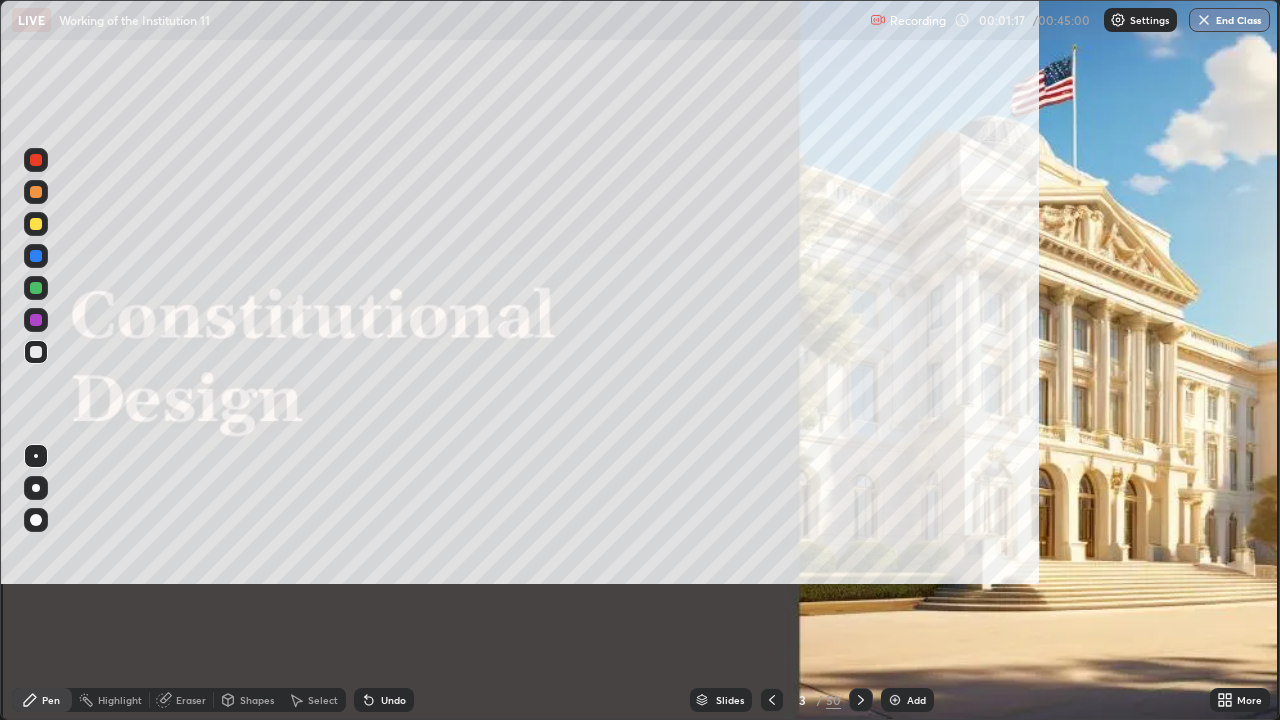 scroll, scrollTop: 99280, scrollLeft: 98720, axis: both 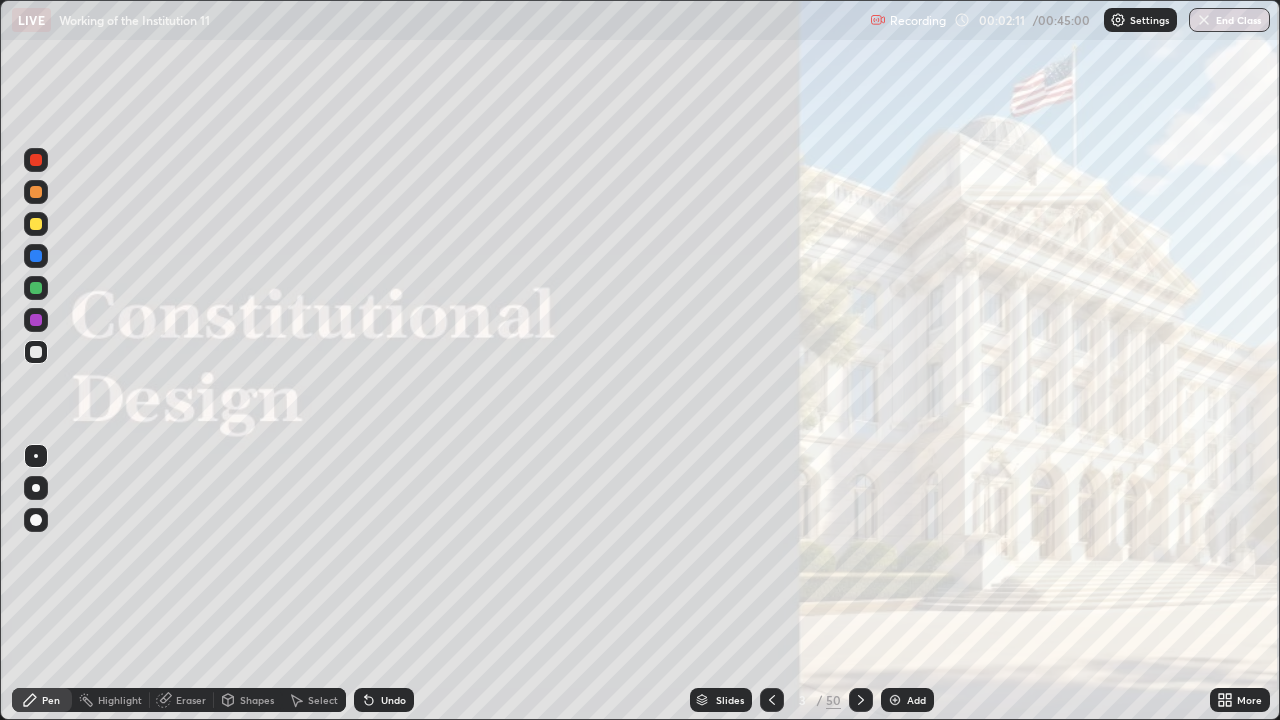 click 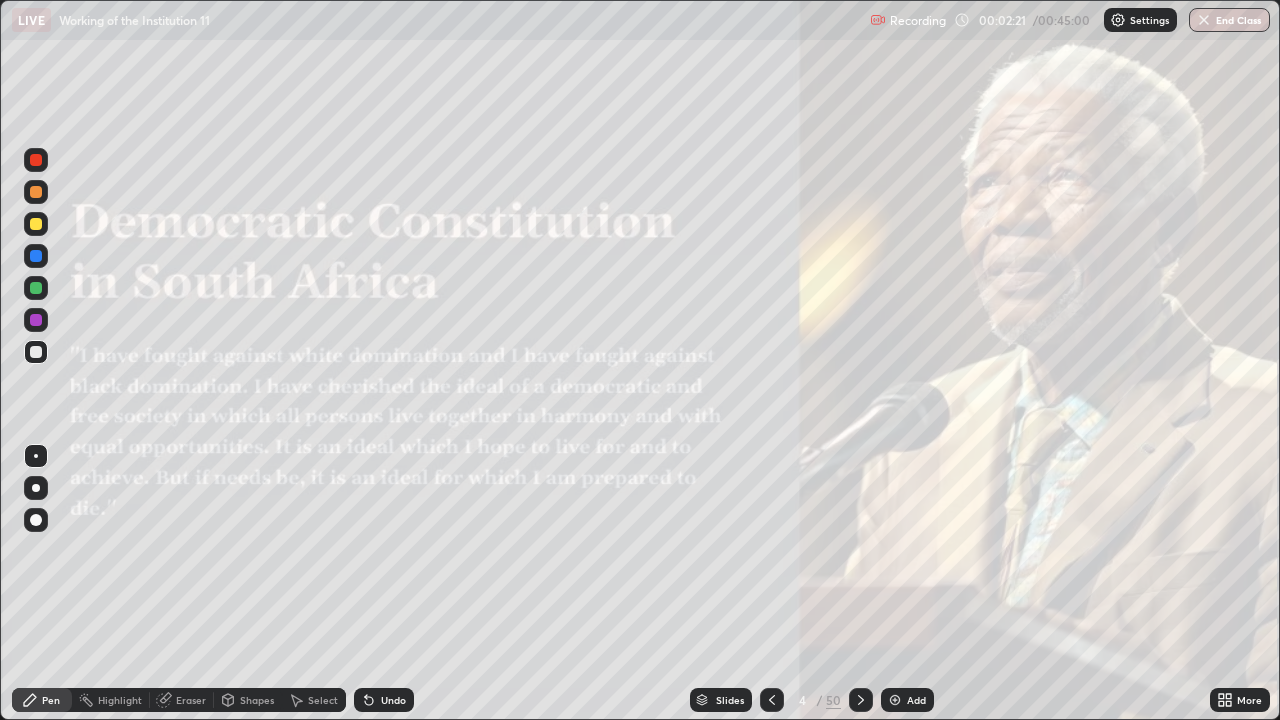 click 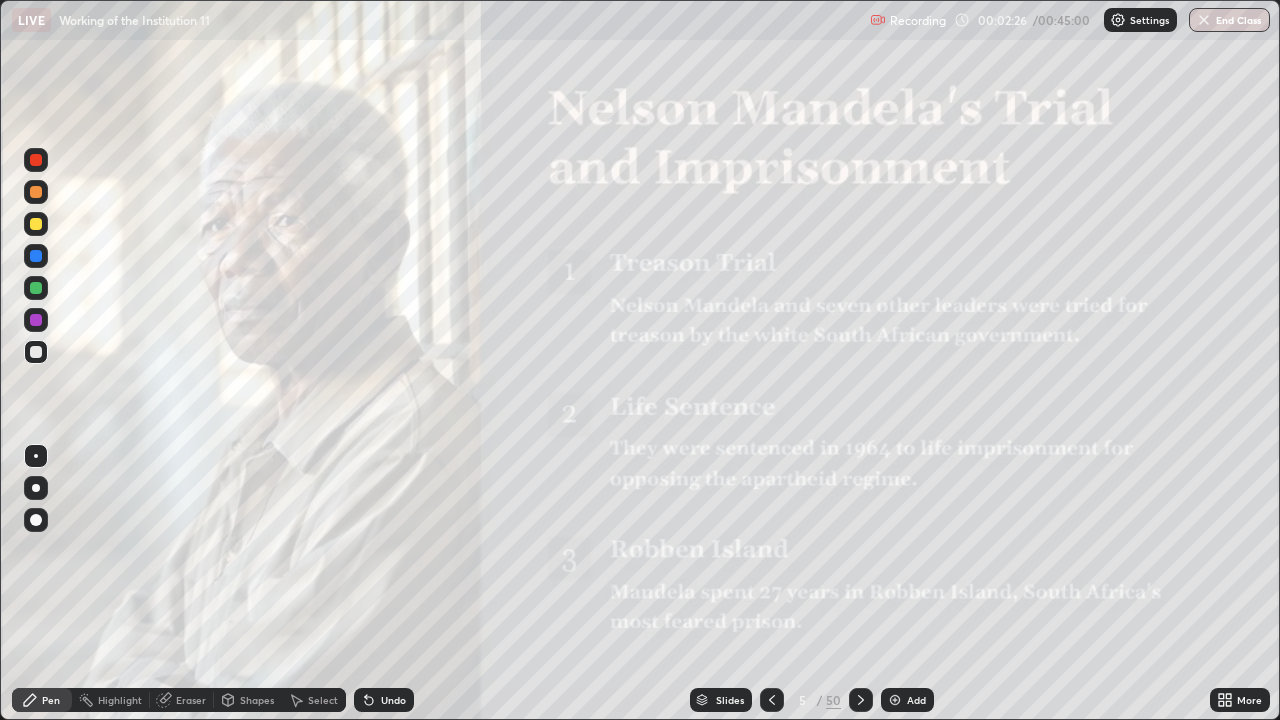 click 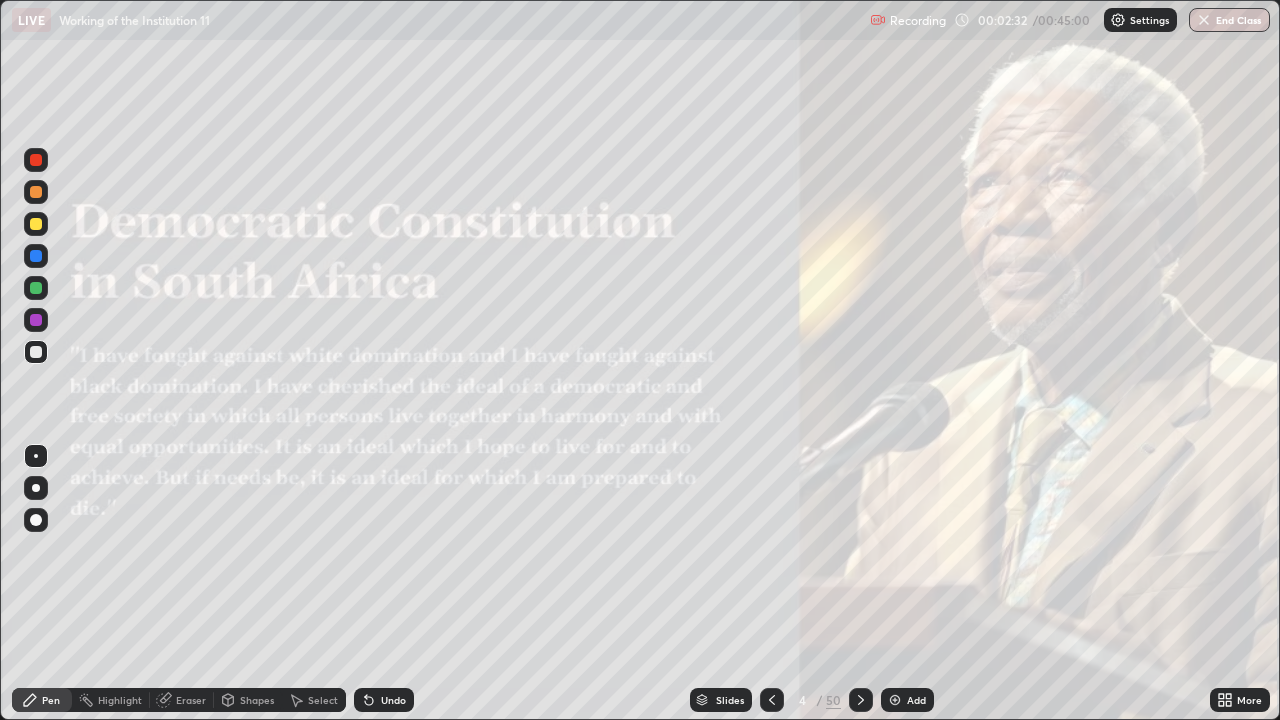 click at bounding box center (36, 520) 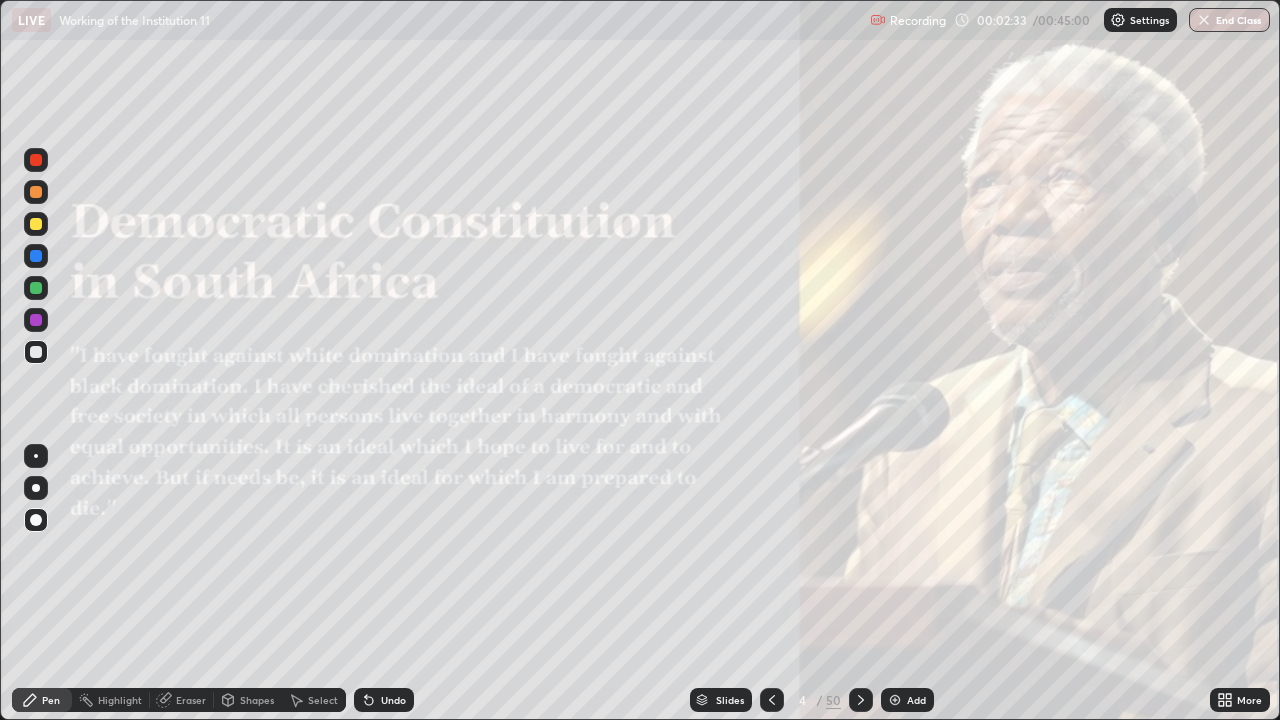 click at bounding box center [36, 224] 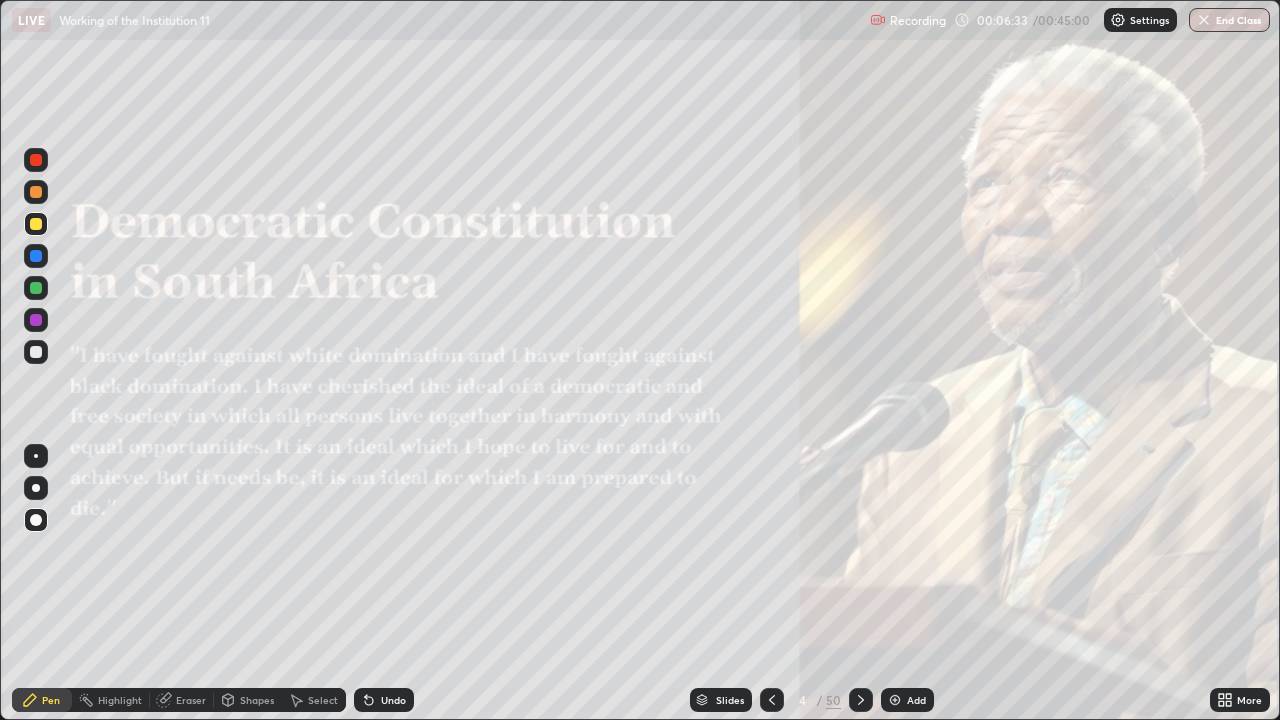 click 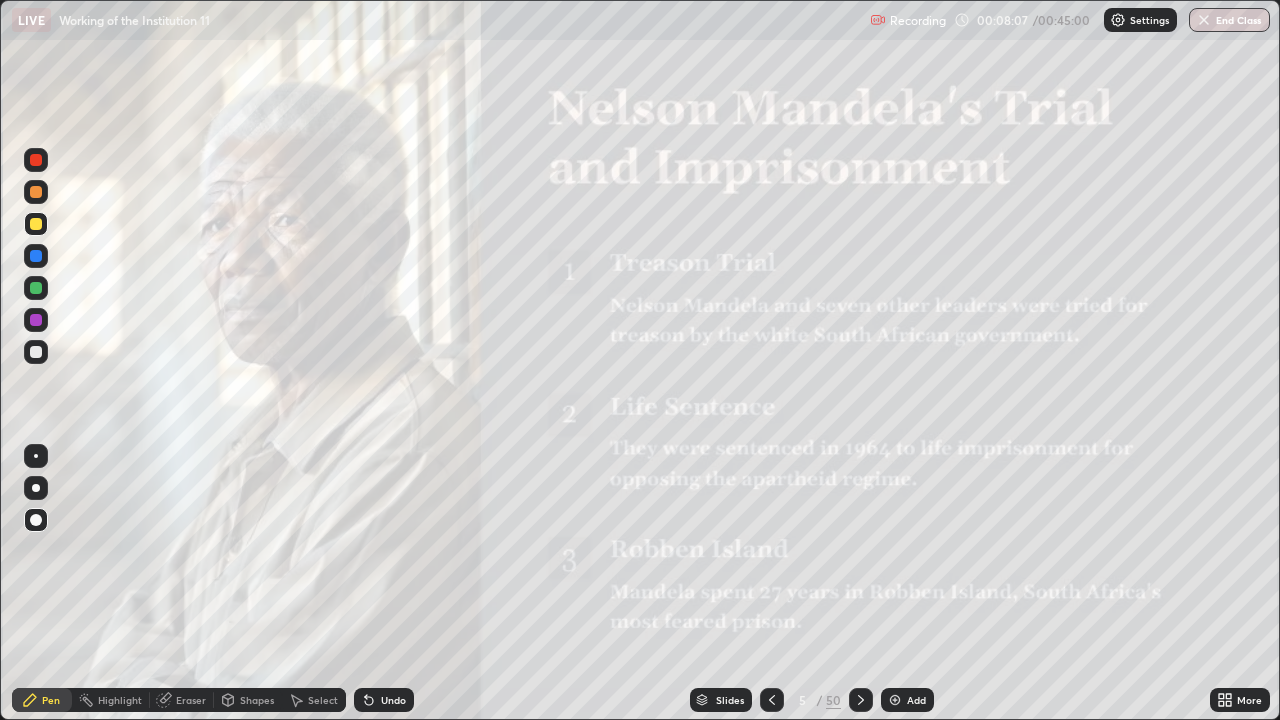 click at bounding box center (861, 700) 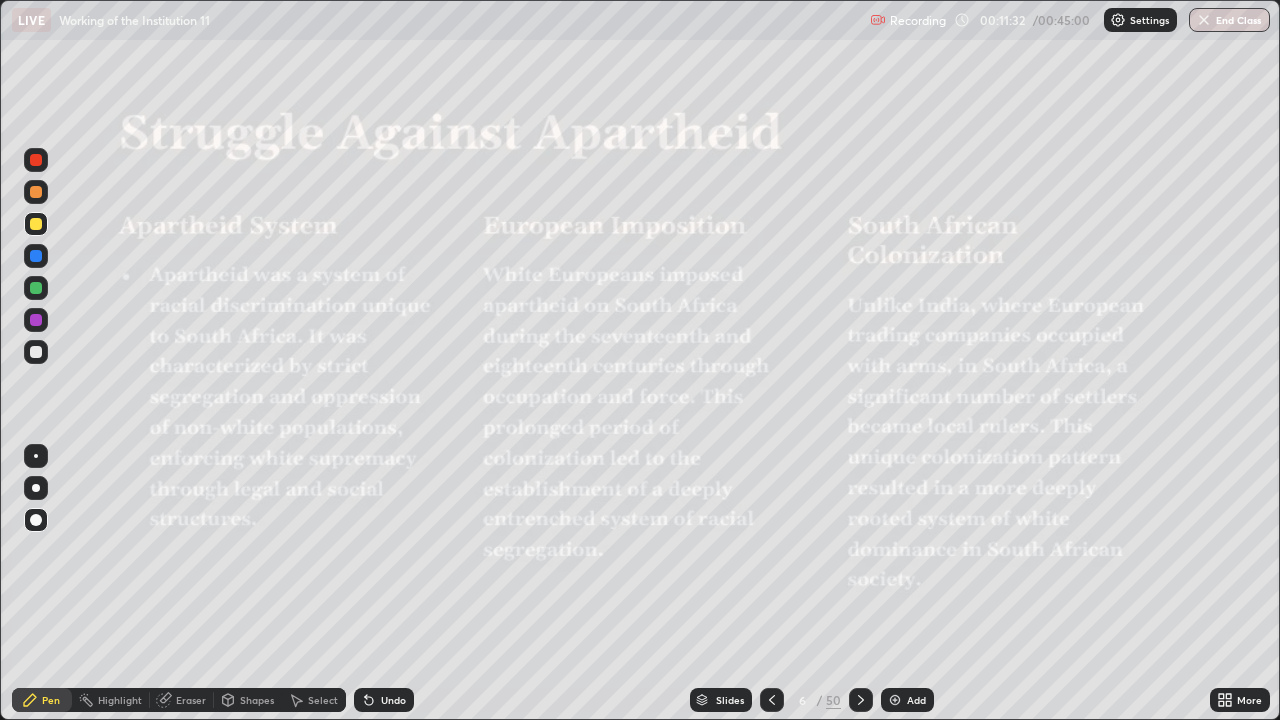 click 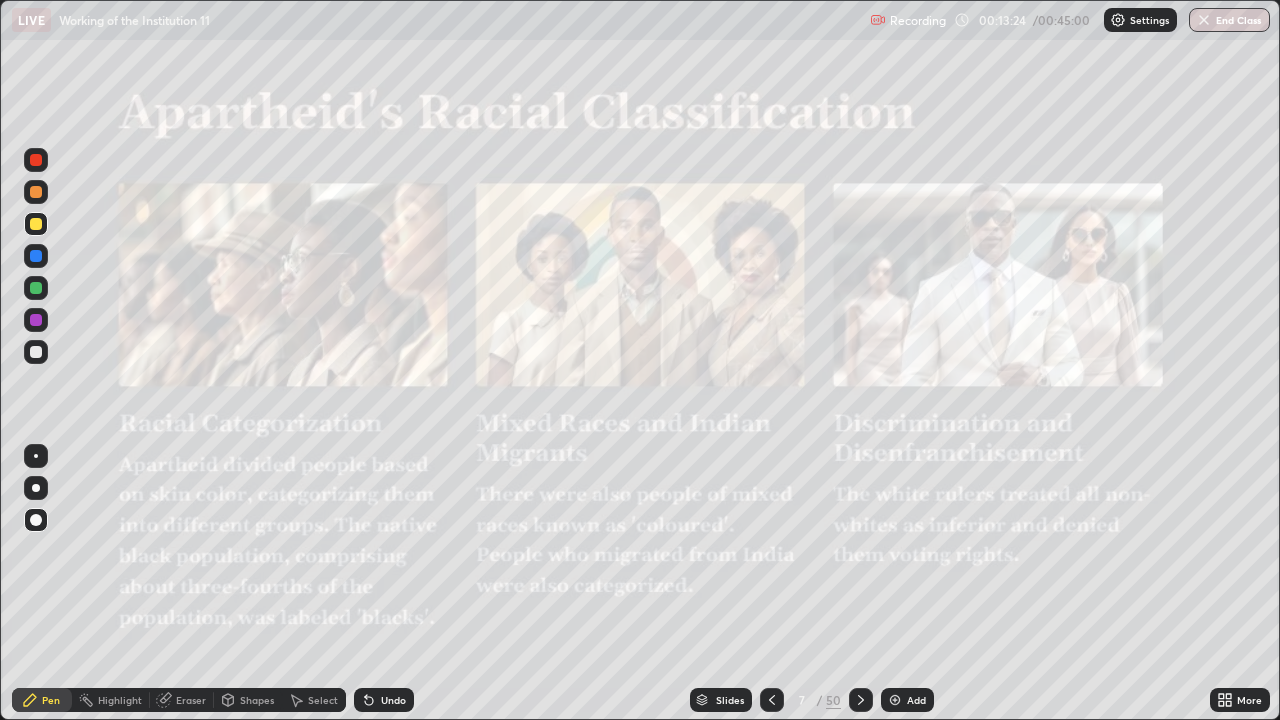click 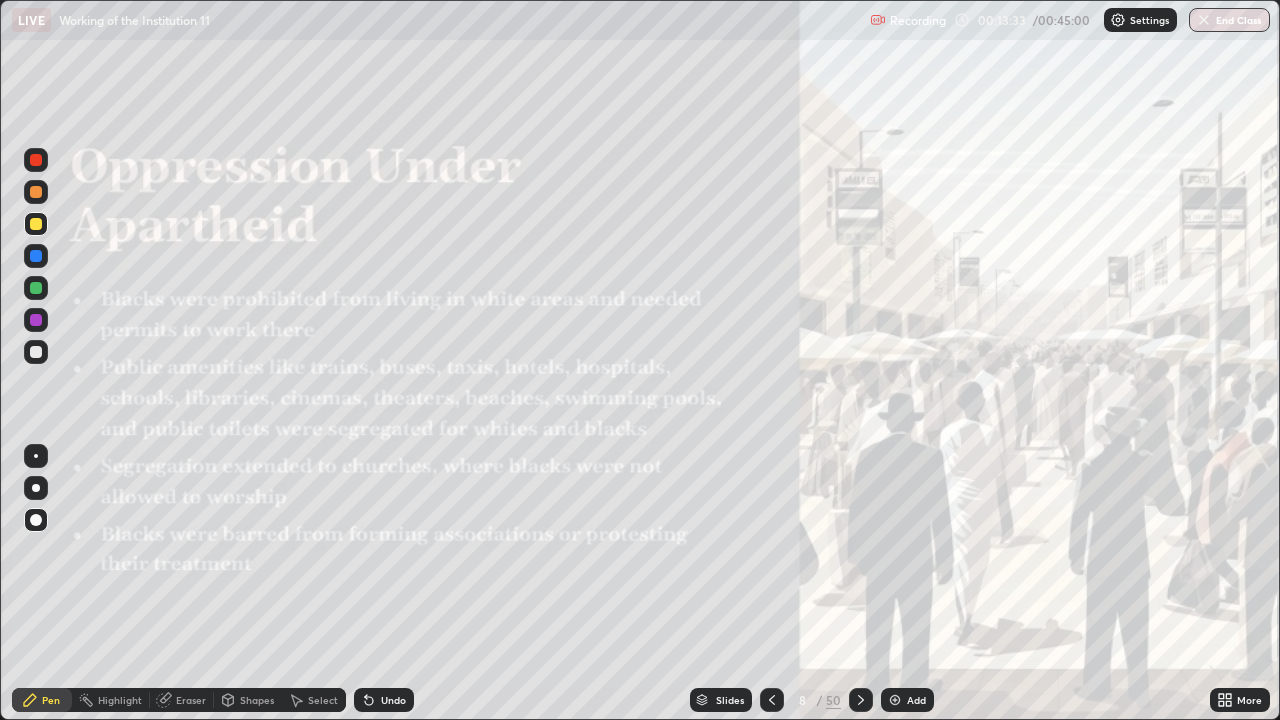 click 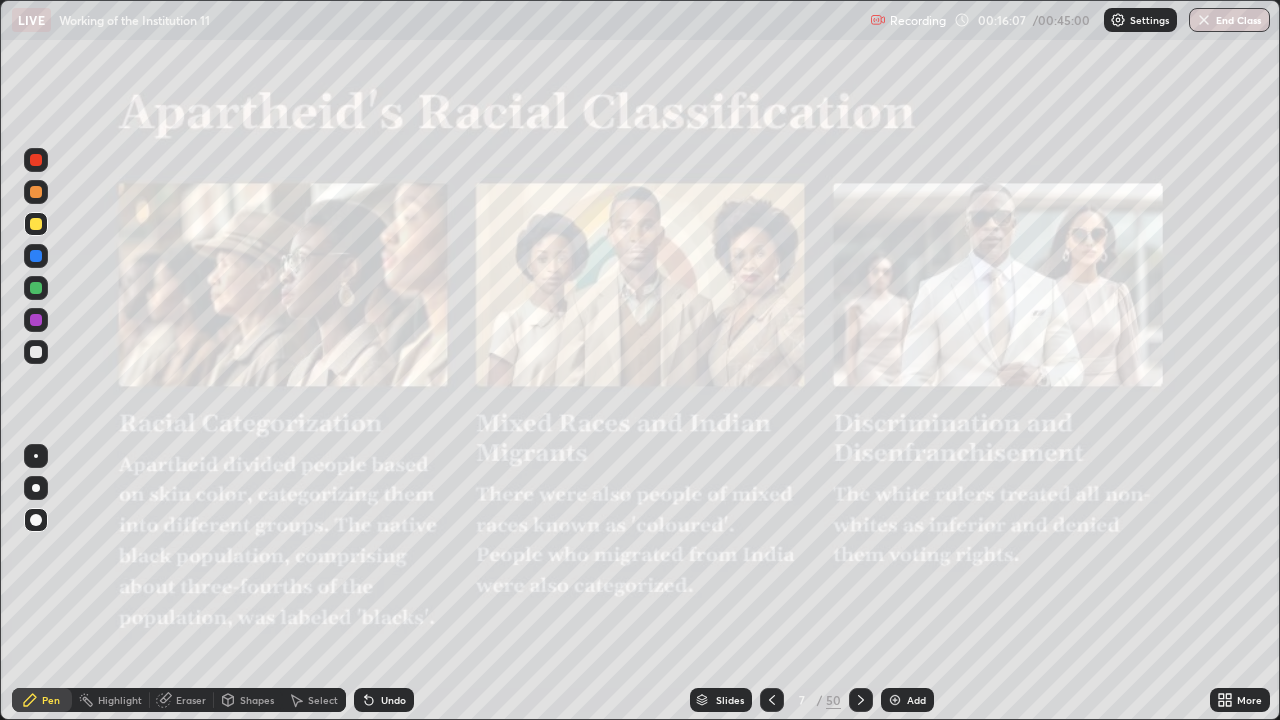 click at bounding box center [861, 700] 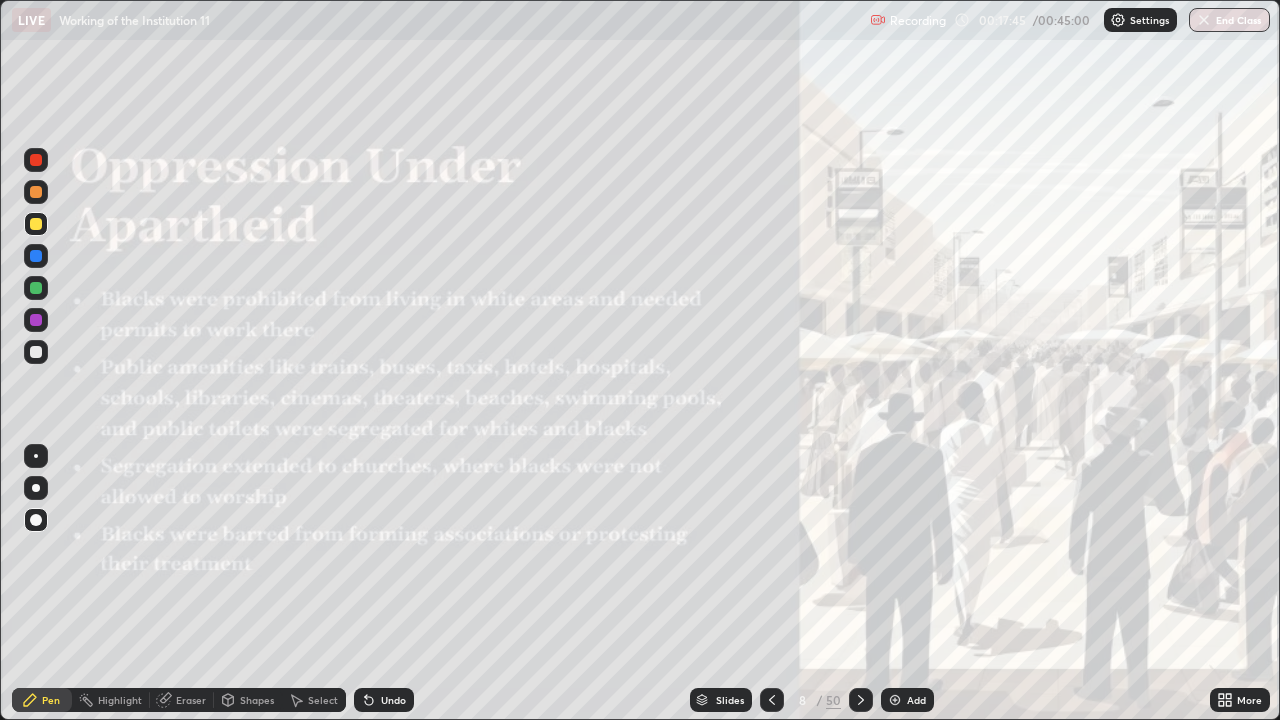 click 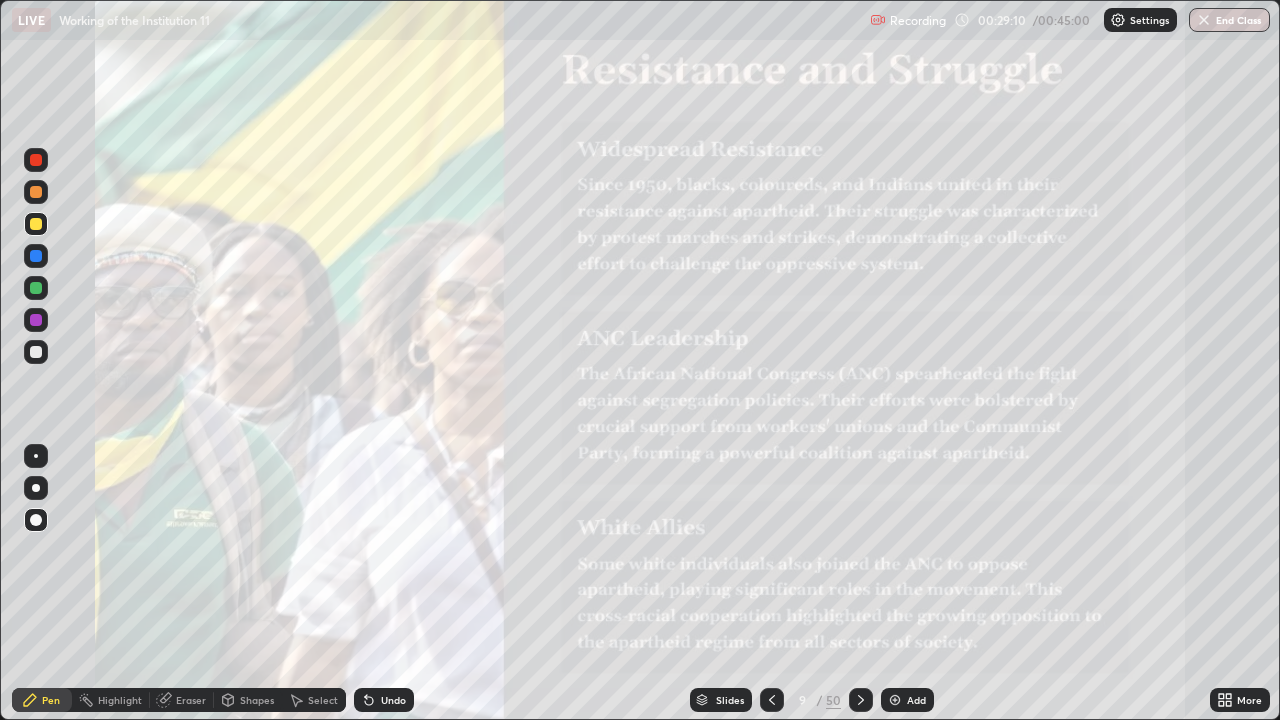 click 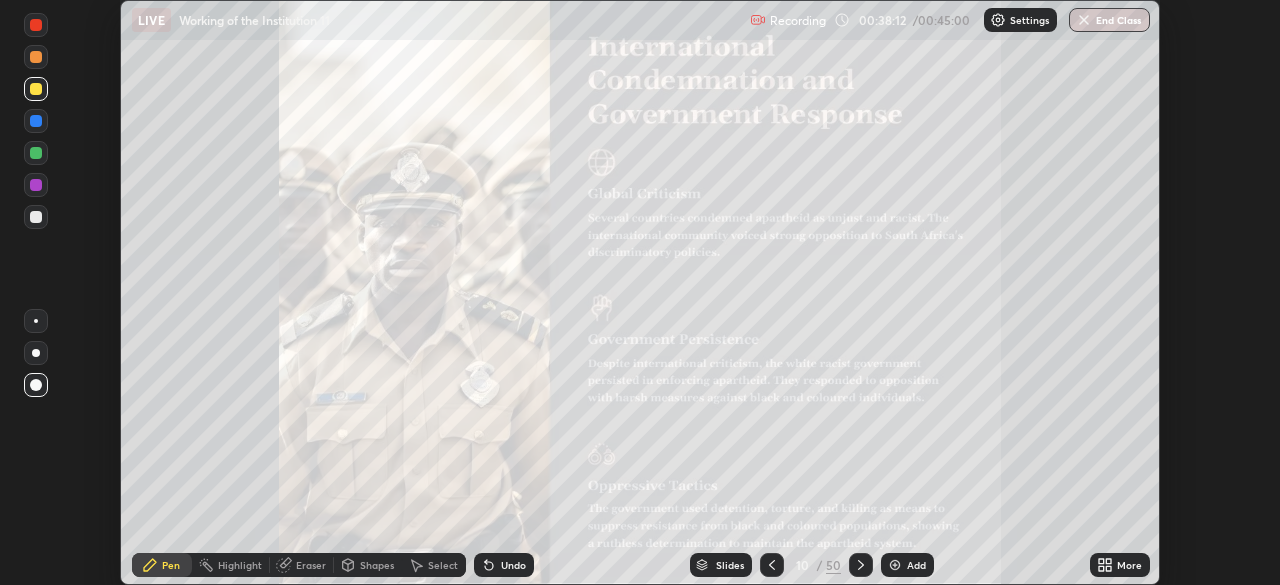 scroll, scrollTop: 0, scrollLeft: 0, axis: both 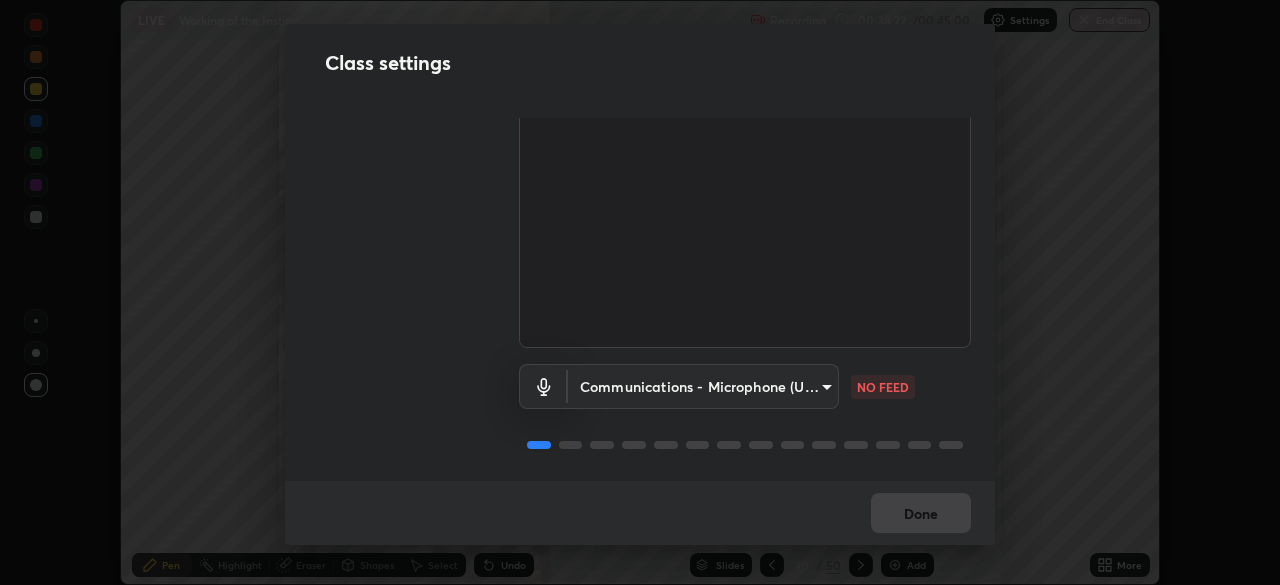 click on "Erase all LIVE Working of the Institution 11 Recording 00:38:22 /  00:45:00 Settings End Class Setting up your live class Working of the Institution 11 • L54 of Course On Social Science for Foundation Class IX 1 2027 Aalekh Rana Pen Highlight Eraser Shapes Select Undo Slides 10 / 50 Add More No doubts shared Encourage your learners to ask a doubt for better clarity Report an issue Reason for reporting Buffering Chat not working Audio - Video sync issue Educator video quality low ​ Attach an image Report Class settings Audio & Video OBS Virtual Camera b4e1421f6c5060577252b130237662f08d19228d59f93fcd840f6b1a72f24613 CHECKING Communications - Microphone (USBAudio2.0) communications NO FEED Done" at bounding box center [640, 292] 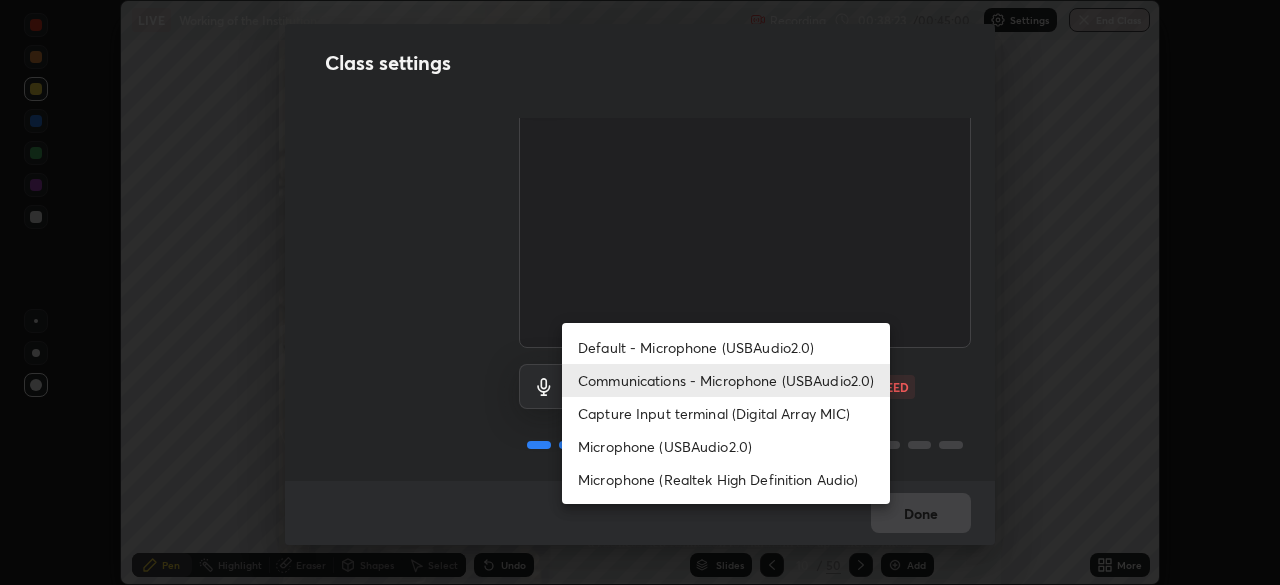 click on "Default - Microphone (USBAudio2.0)" at bounding box center (726, 347) 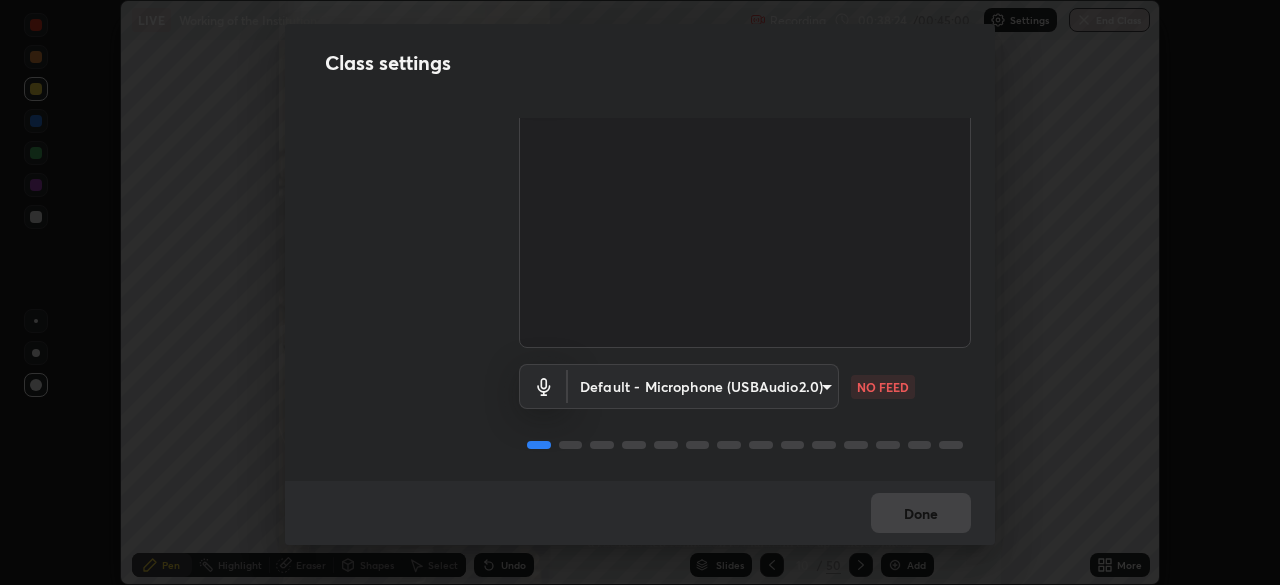click on "Done" at bounding box center (640, 513) 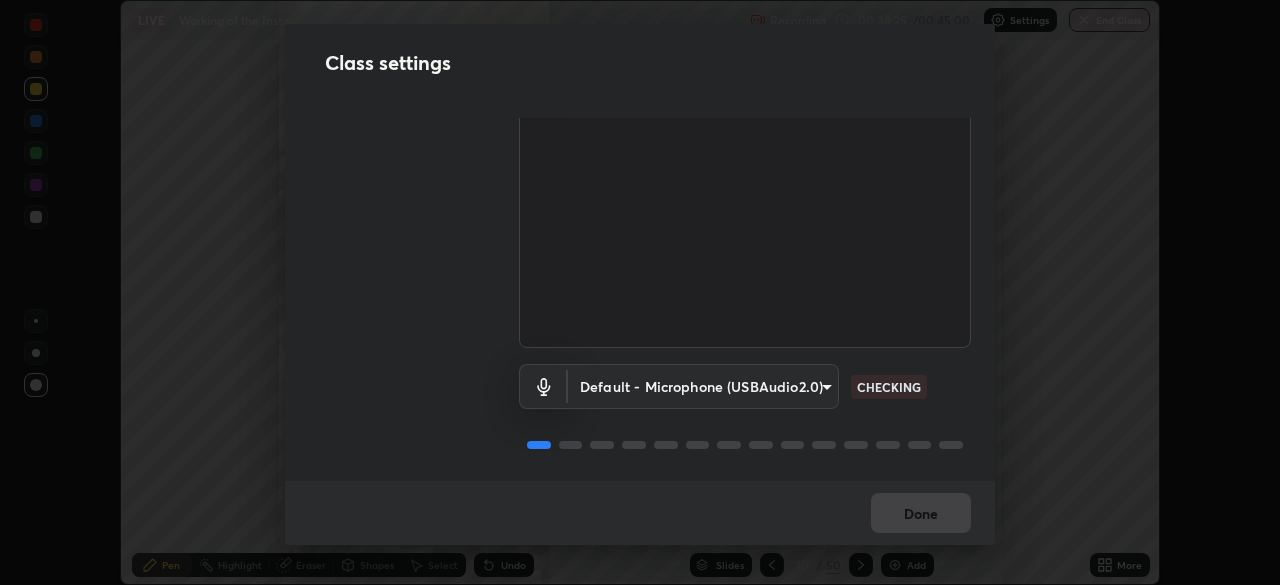 click on "Done" at bounding box center [640, 513] 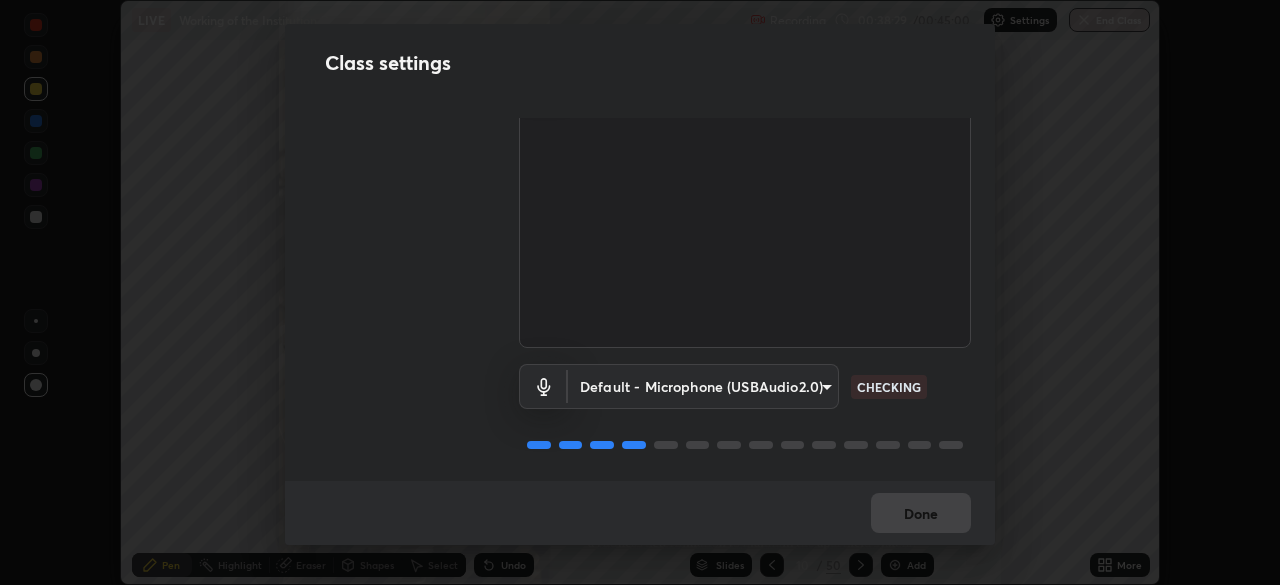 click on "Done" at bounding box center (640, 513) 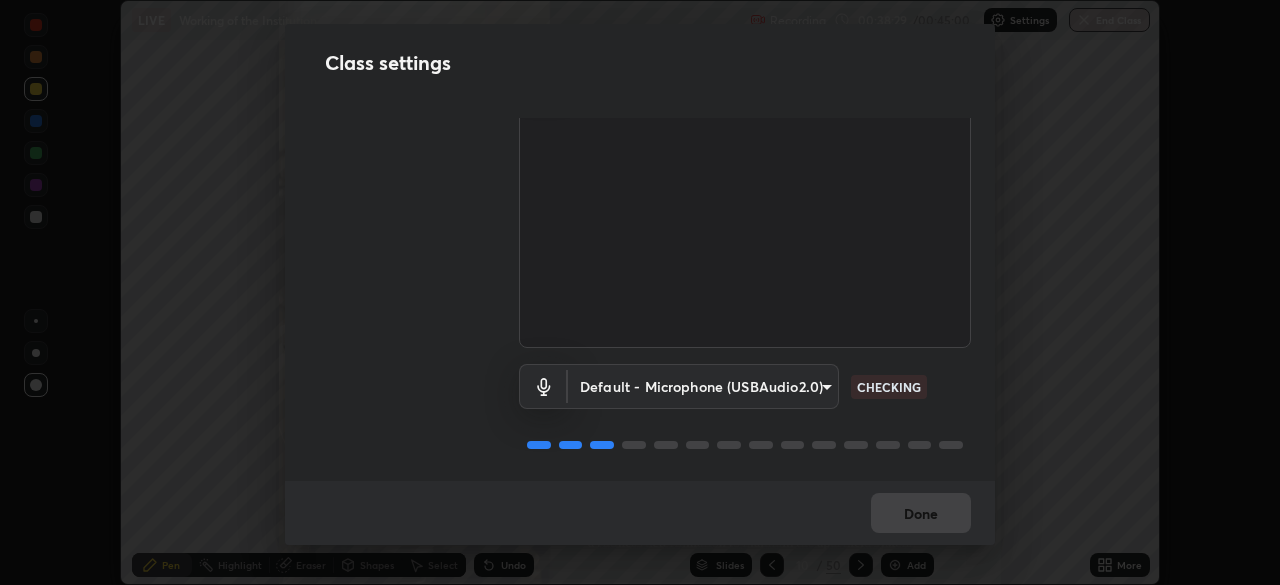 click on "Done" at bounding box center [640, 513] 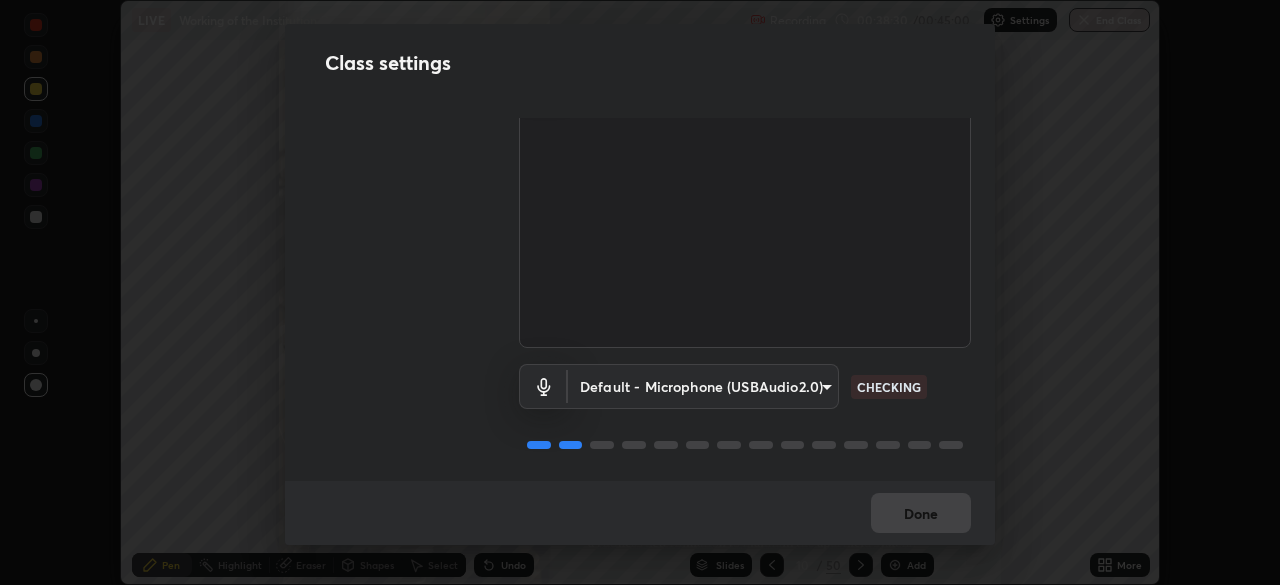 click on "Done" at bounding box center (640, 513) 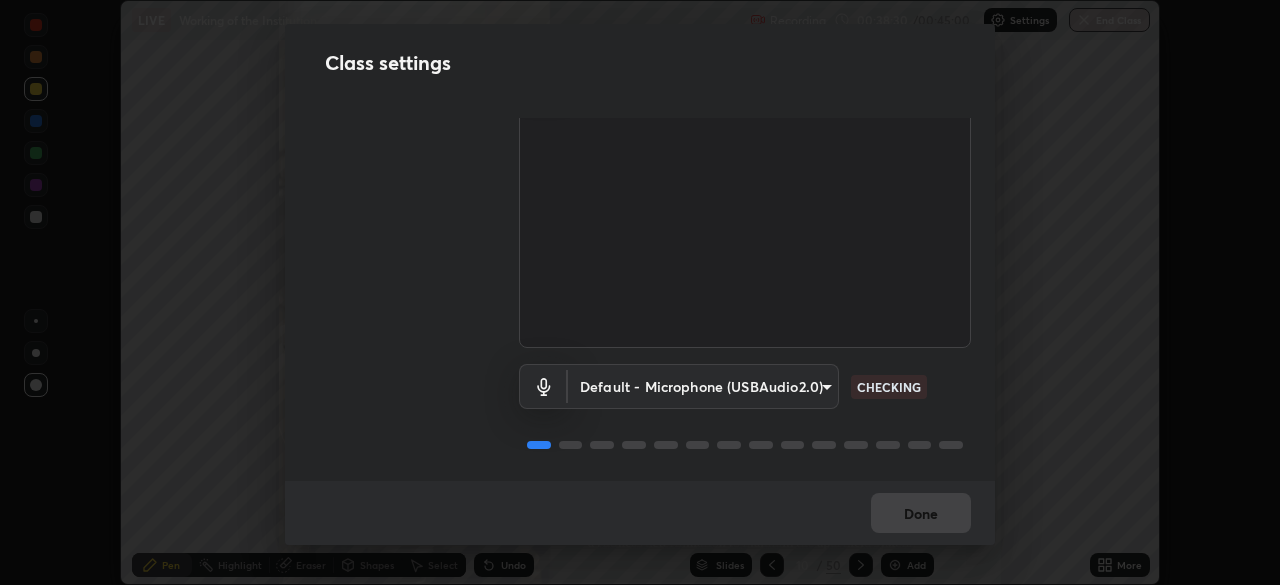 click on "Done" at bounding box center (640, 513) 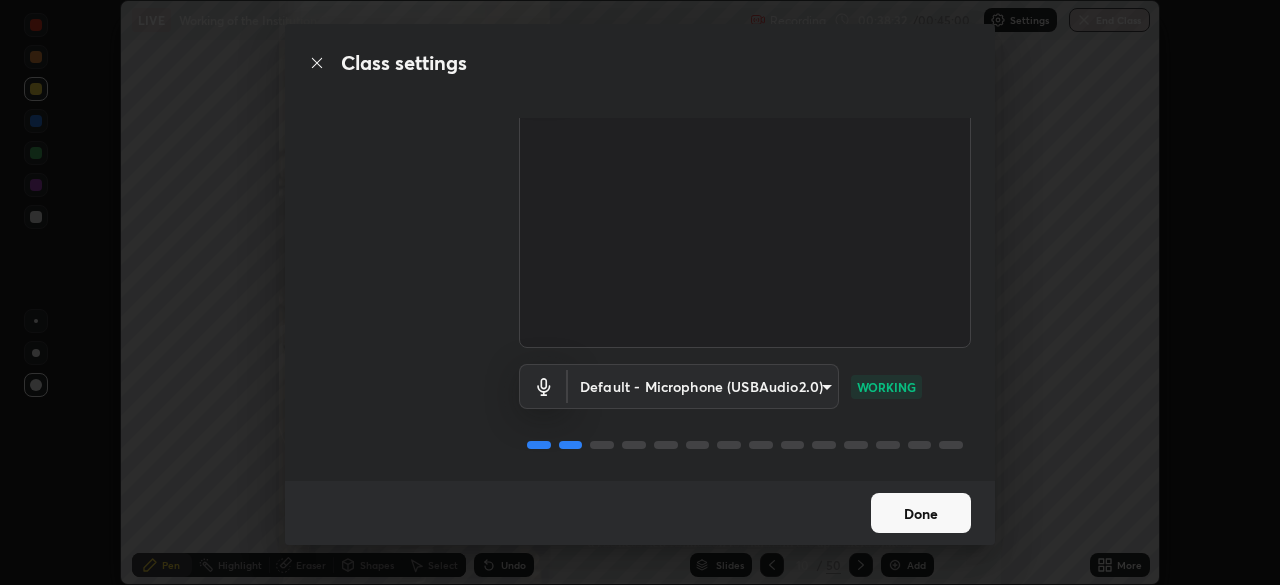 click on "Done" at bounding box center (921, 513) 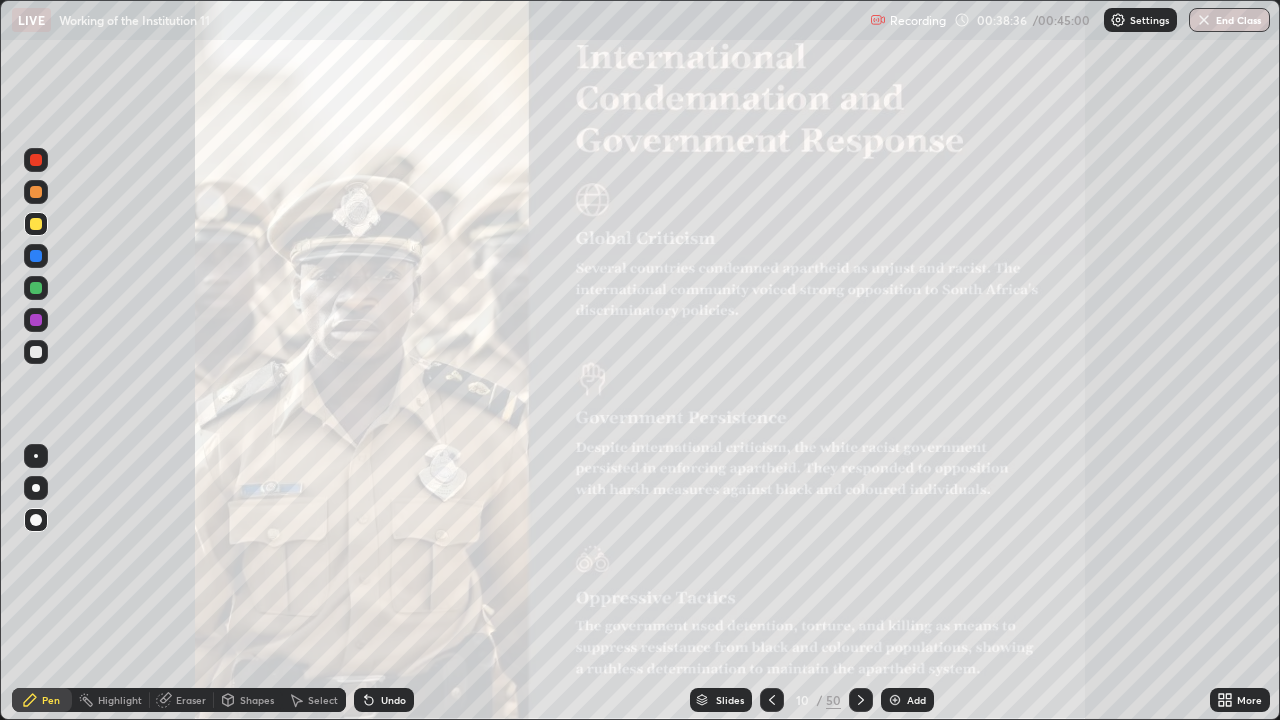 scroll, scrollTop: 99280, scrollLeft: 98720, axis: both 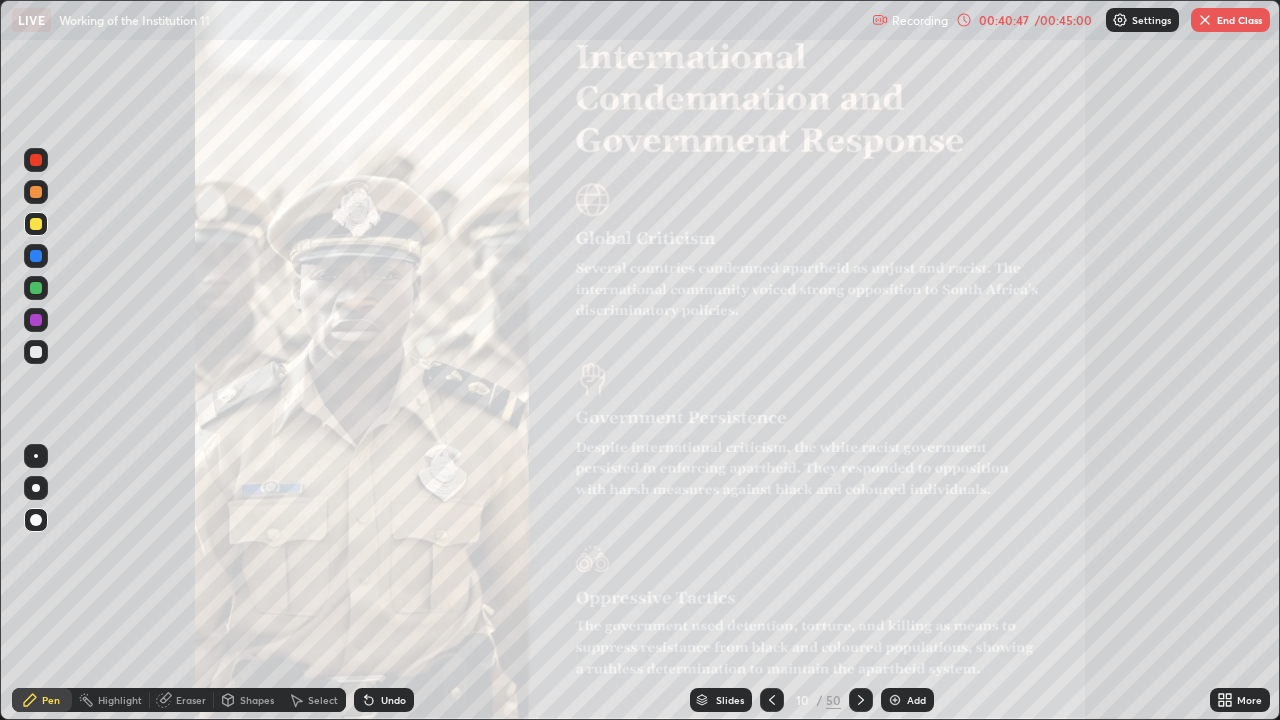 click on "End Class" at bounding box center [1230, 20] 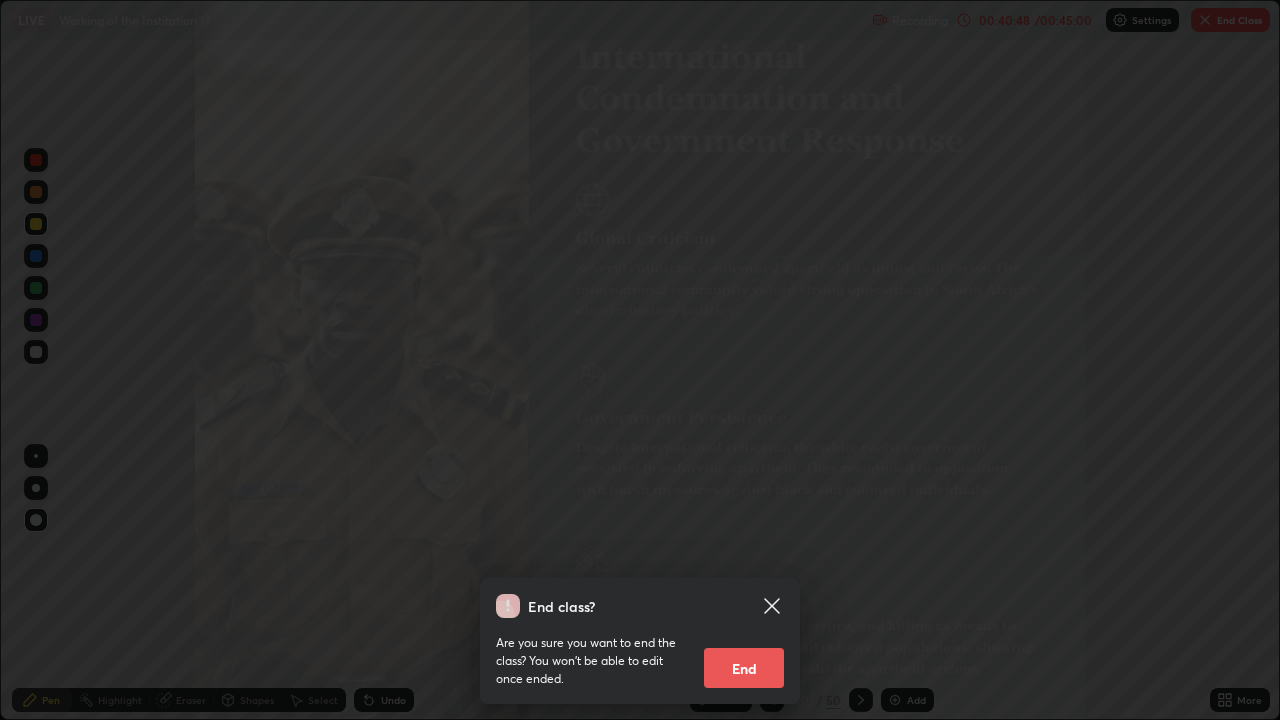 click on "End" at bounding box center [744, 668] 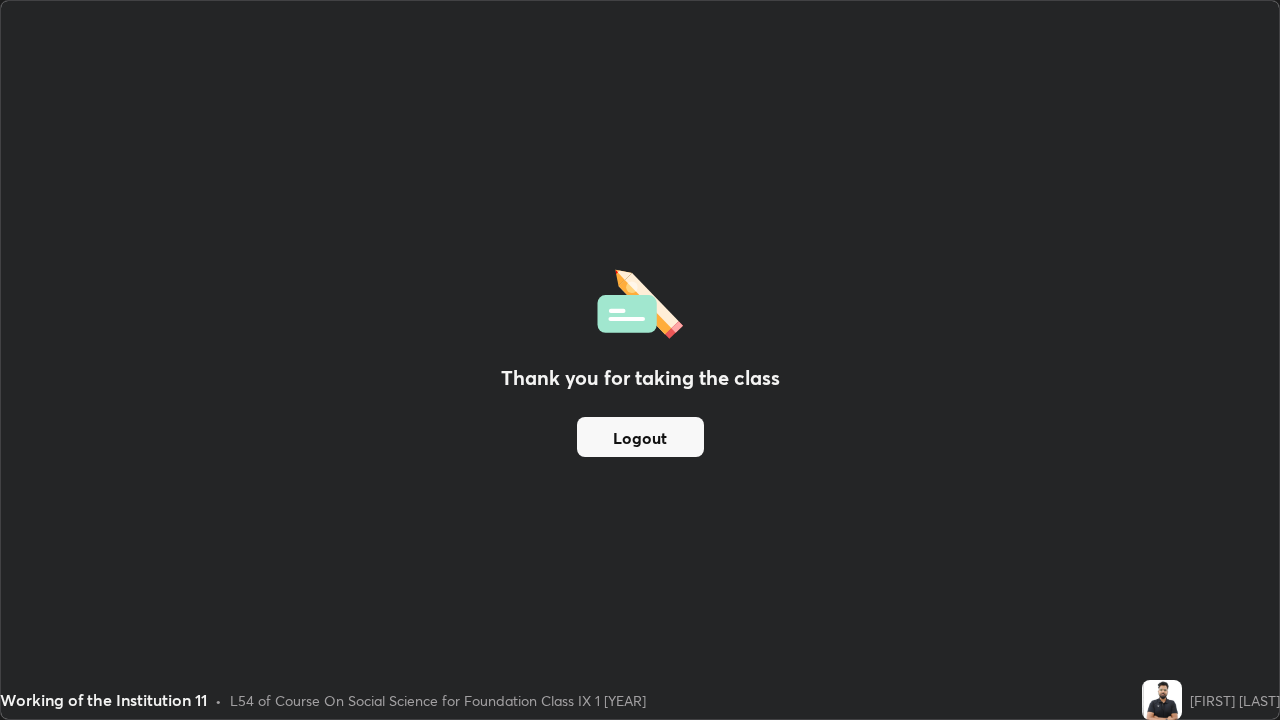 click on "Logout" at bounding box center (640, 437) 